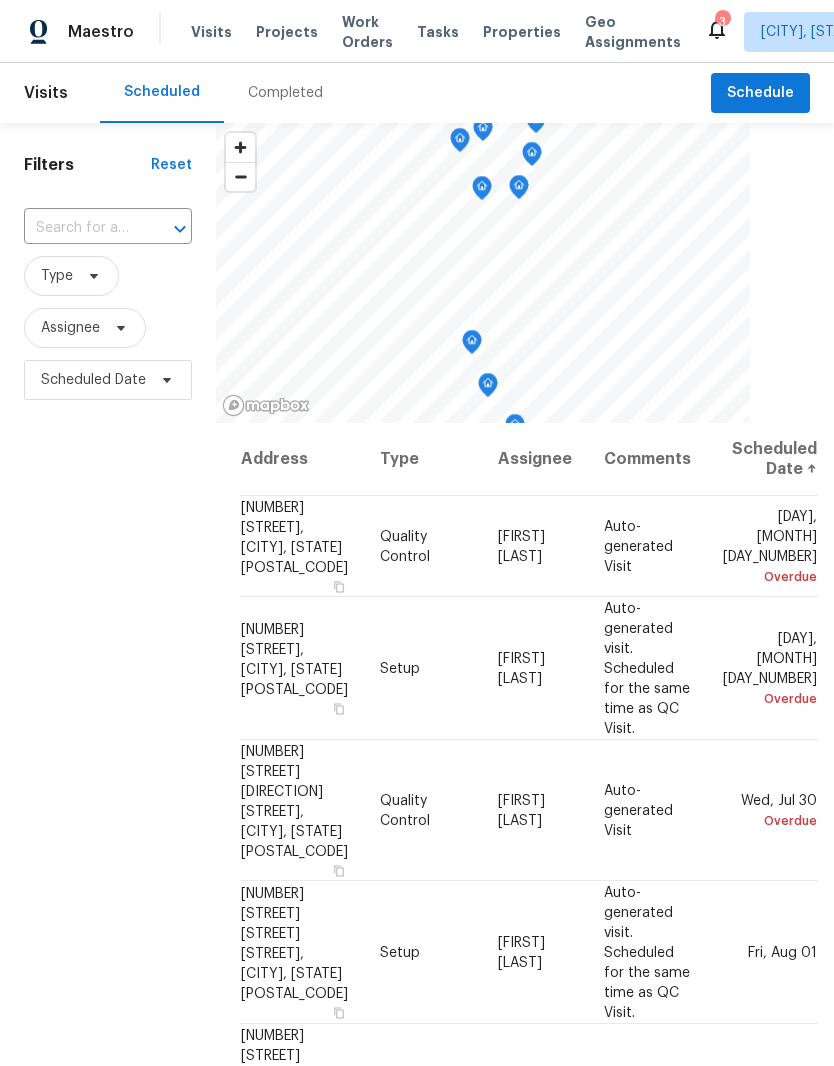 scroll, scrollTop: 0, scrollLeft: 0, axis: both 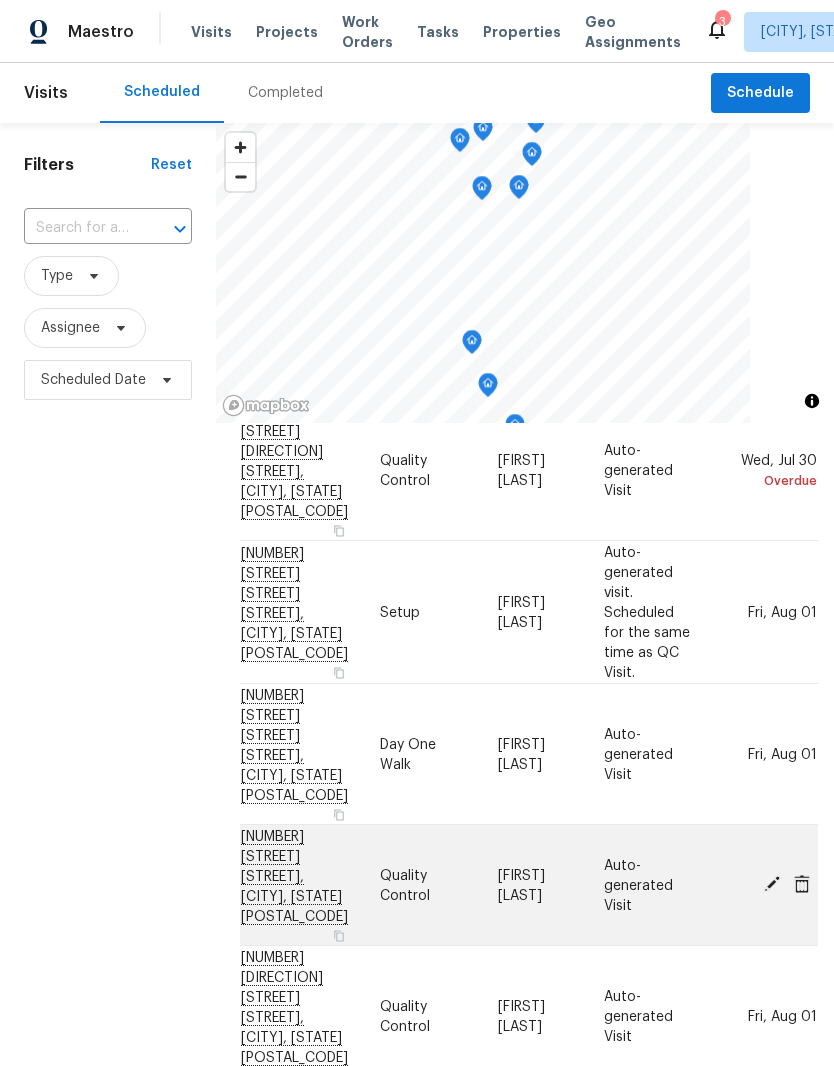click at bounding box center [772, 884] 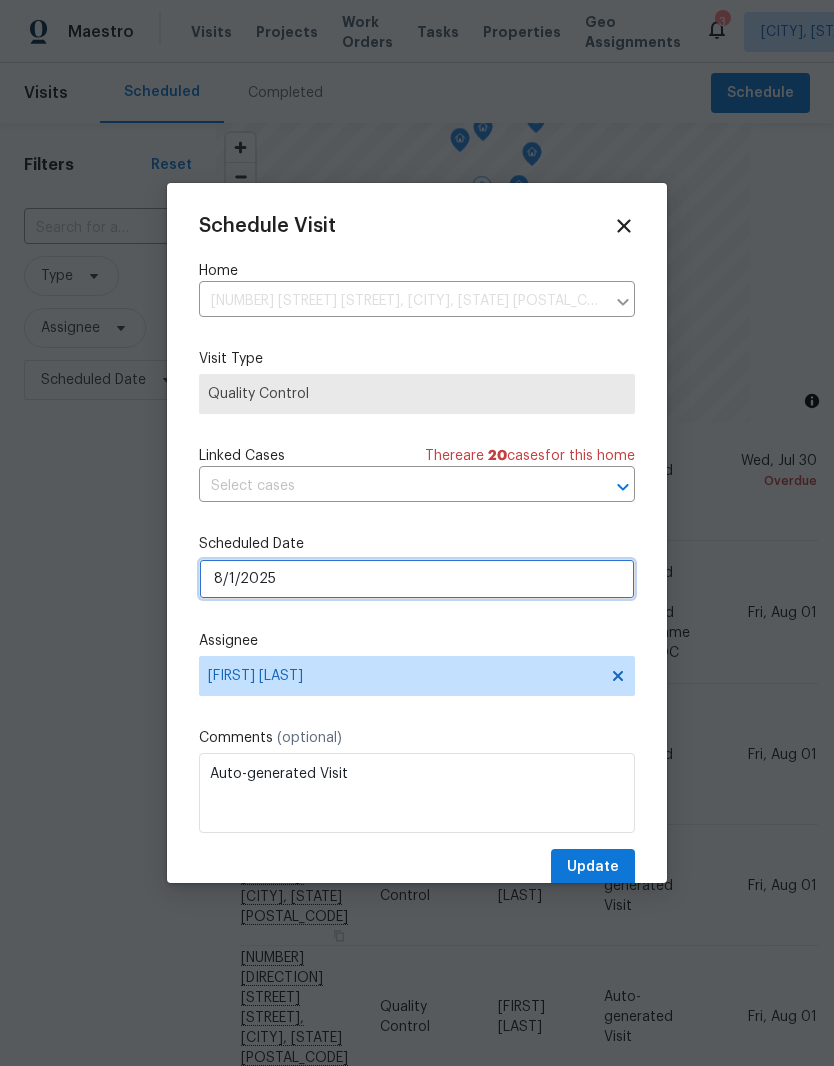 click on "8/1/2025" at bounding box center [417, 579] 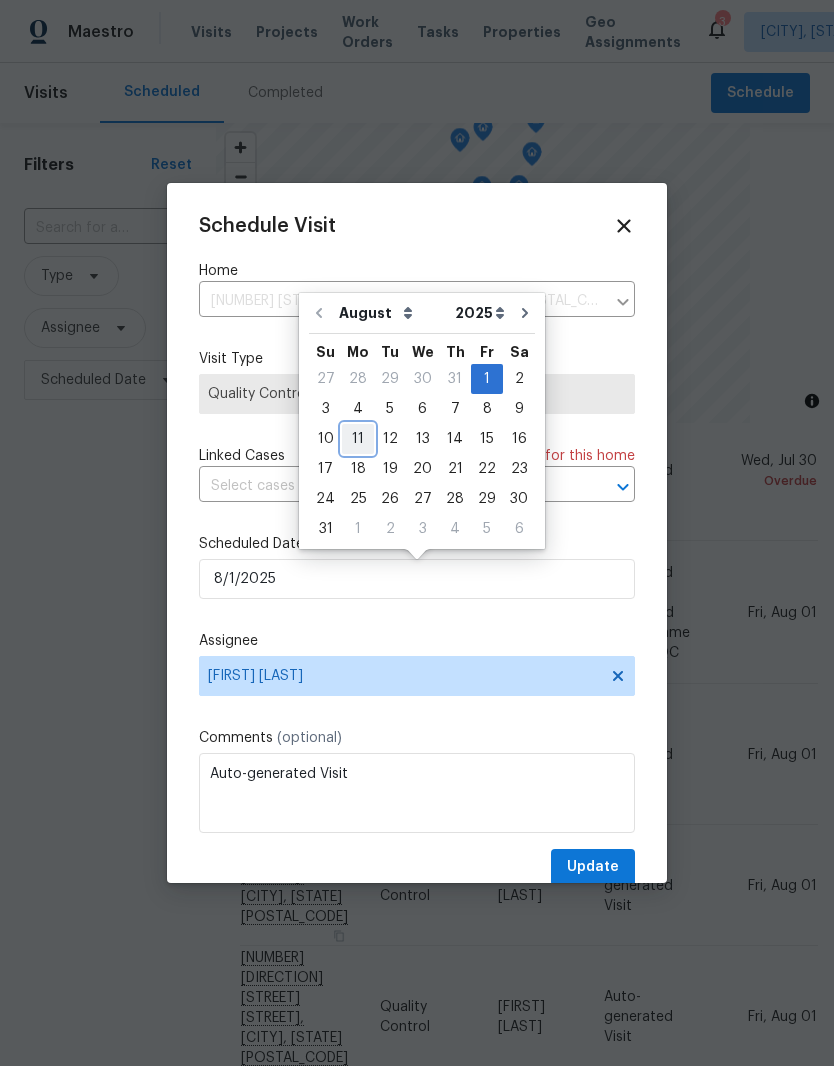 click on "11" at bounding box center [358, 439] 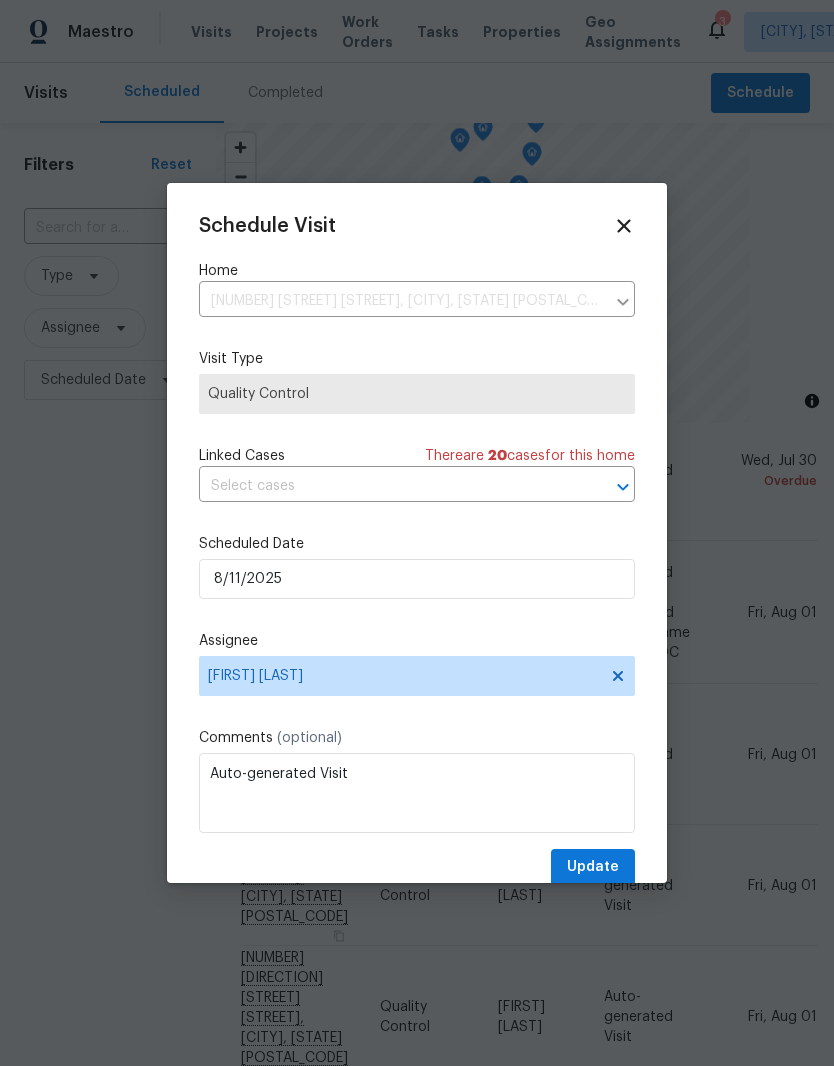 type on "8/11/2025" 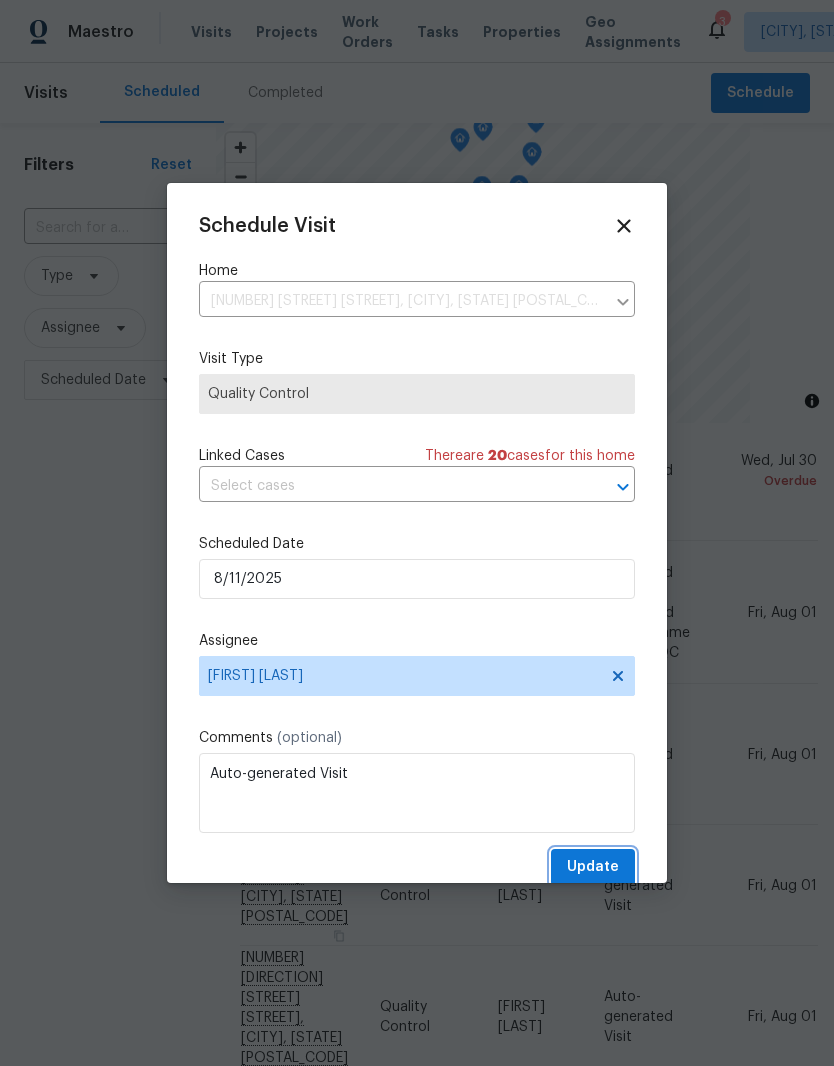 click on "Update" at bounding box center [593, 867] 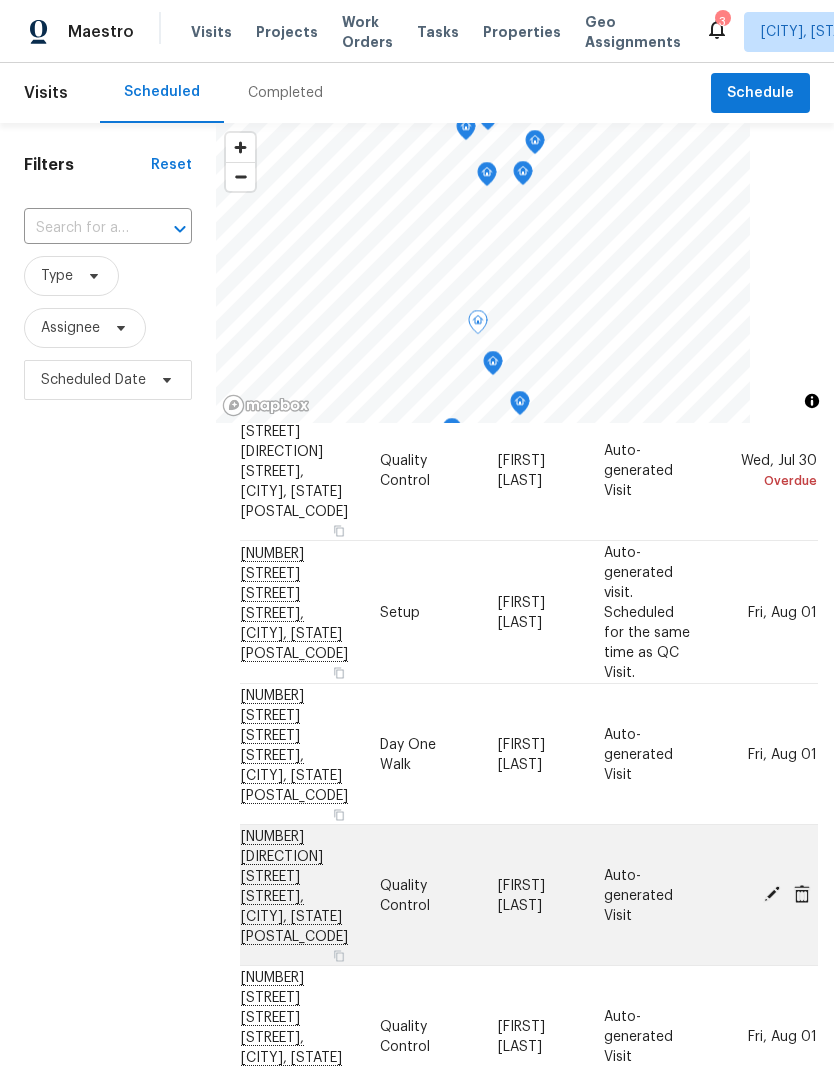 click 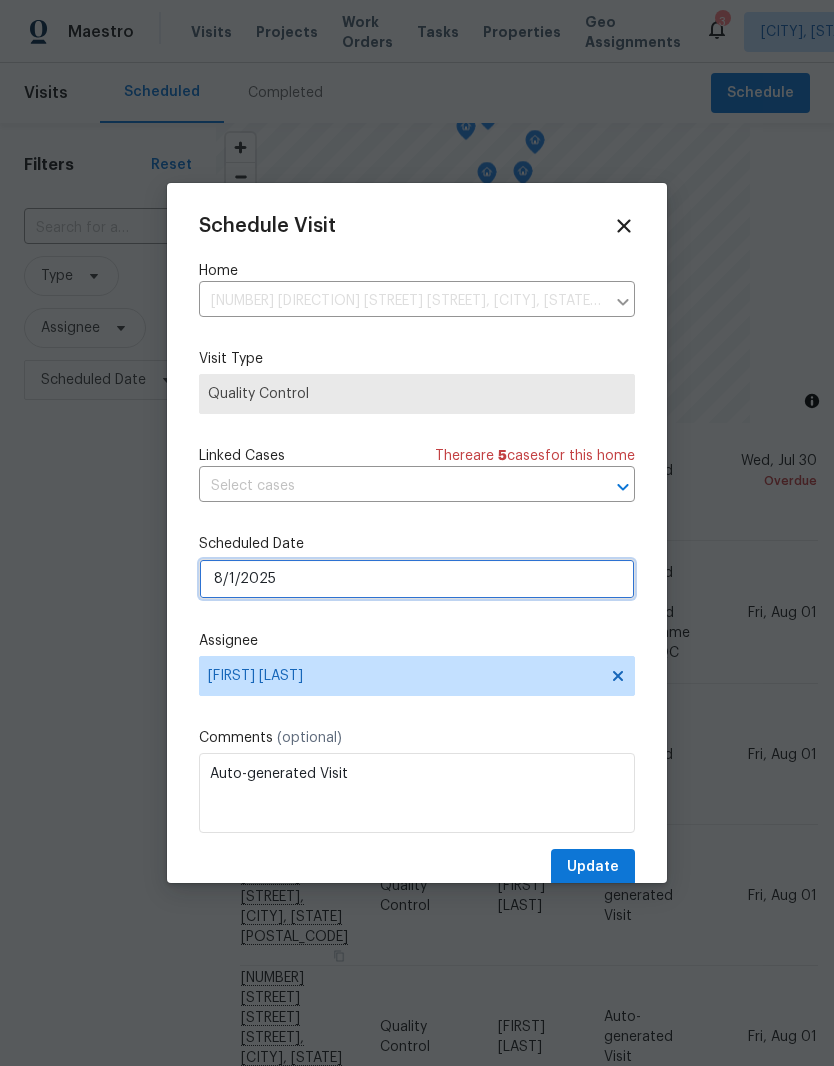 click on "8/1/2025" at bounding box center [417, 579] 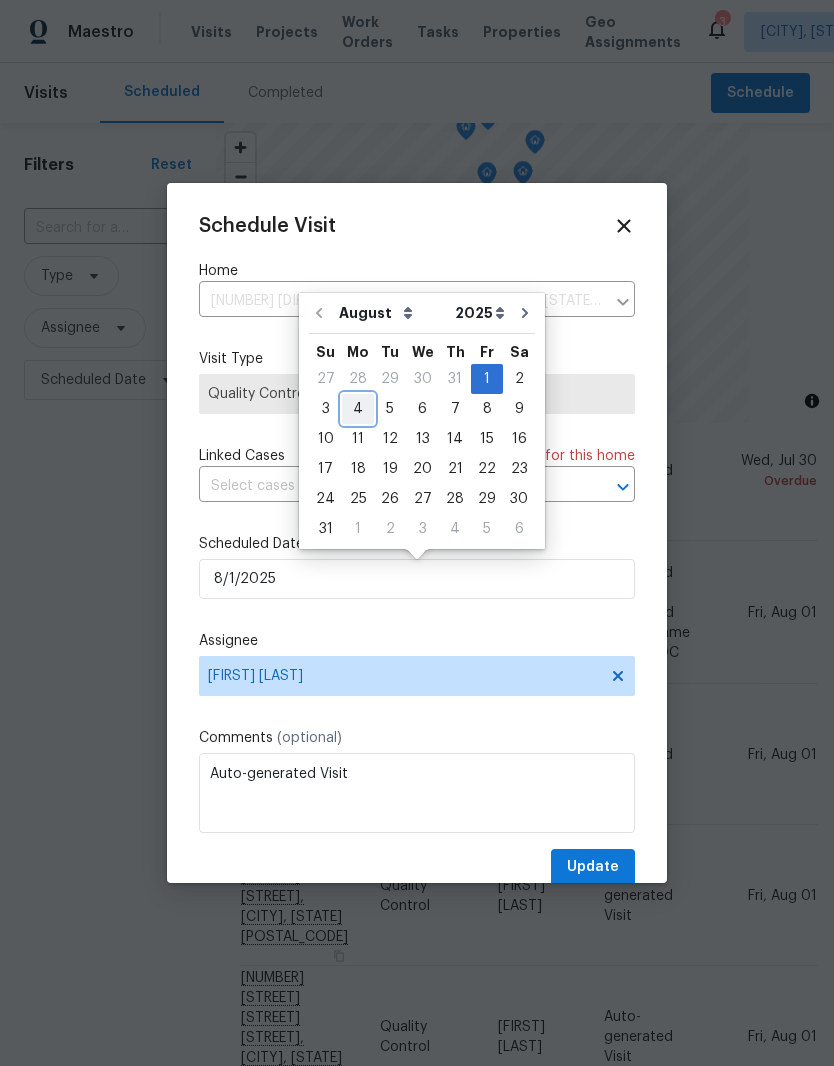 click on "4" at bounding box center (358, 409) 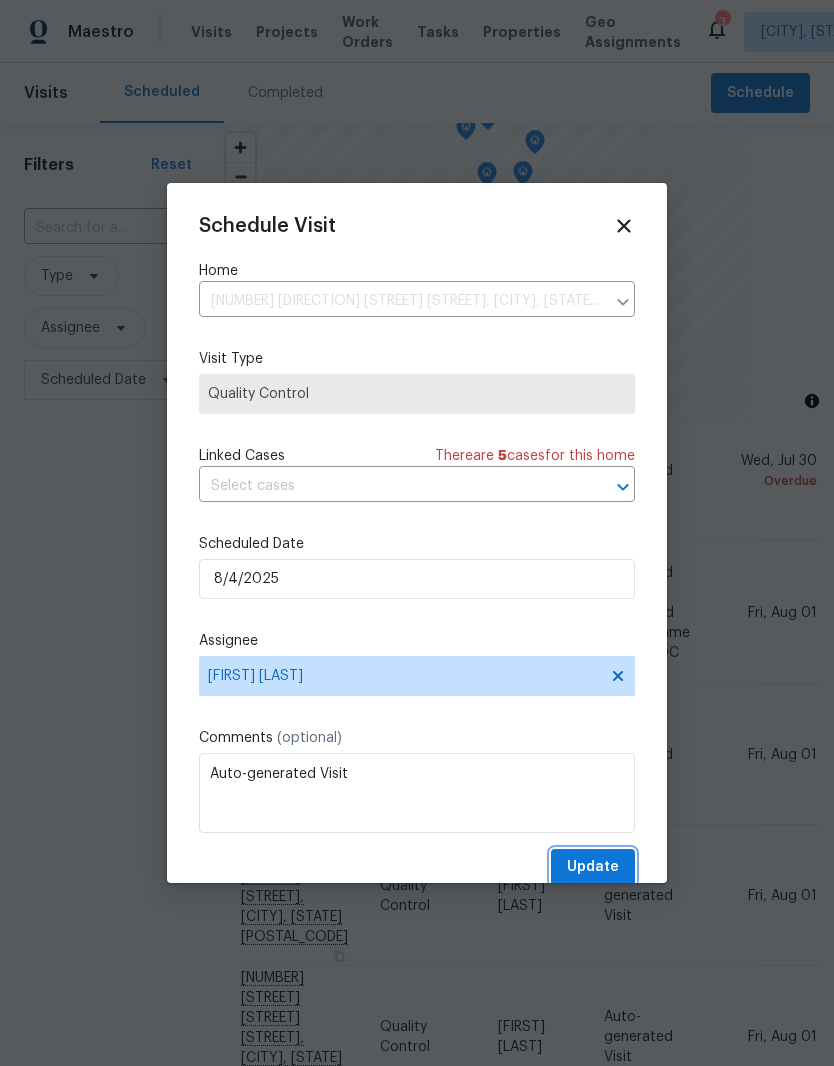 click on "Update" at bounding box center [593, 867] 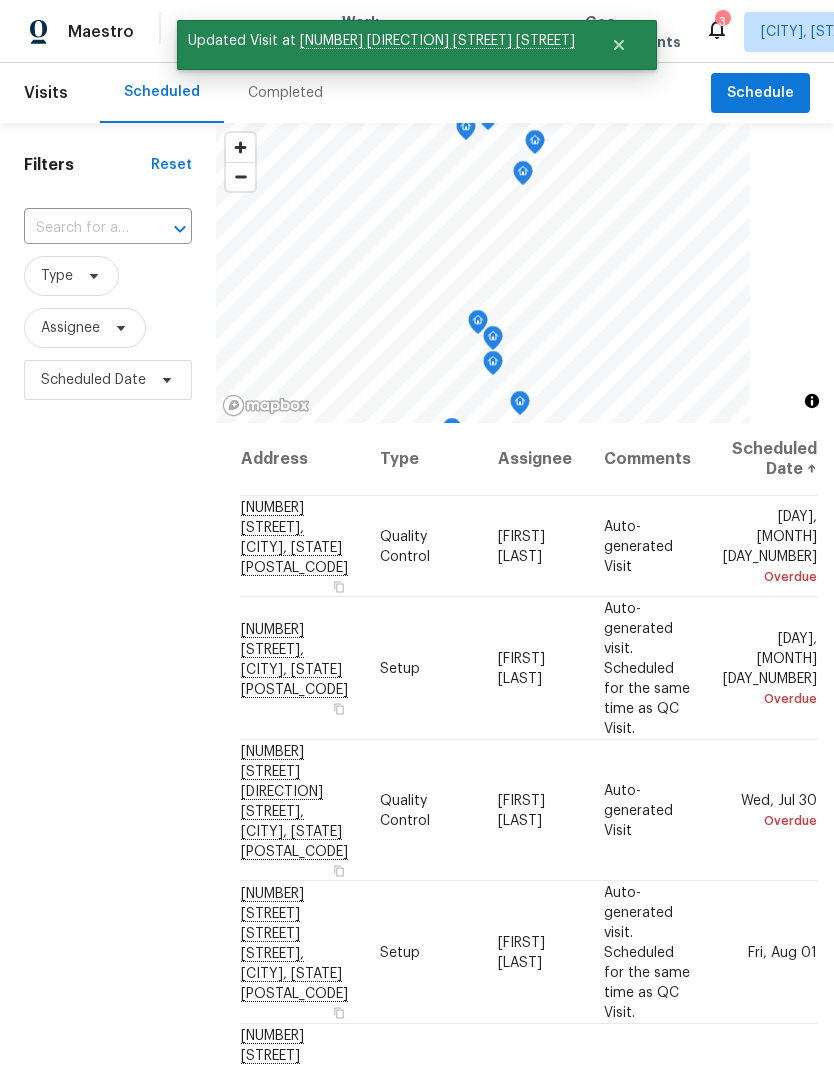 scroll, scrollTop: 0, scrollLeft: 0, axis: both 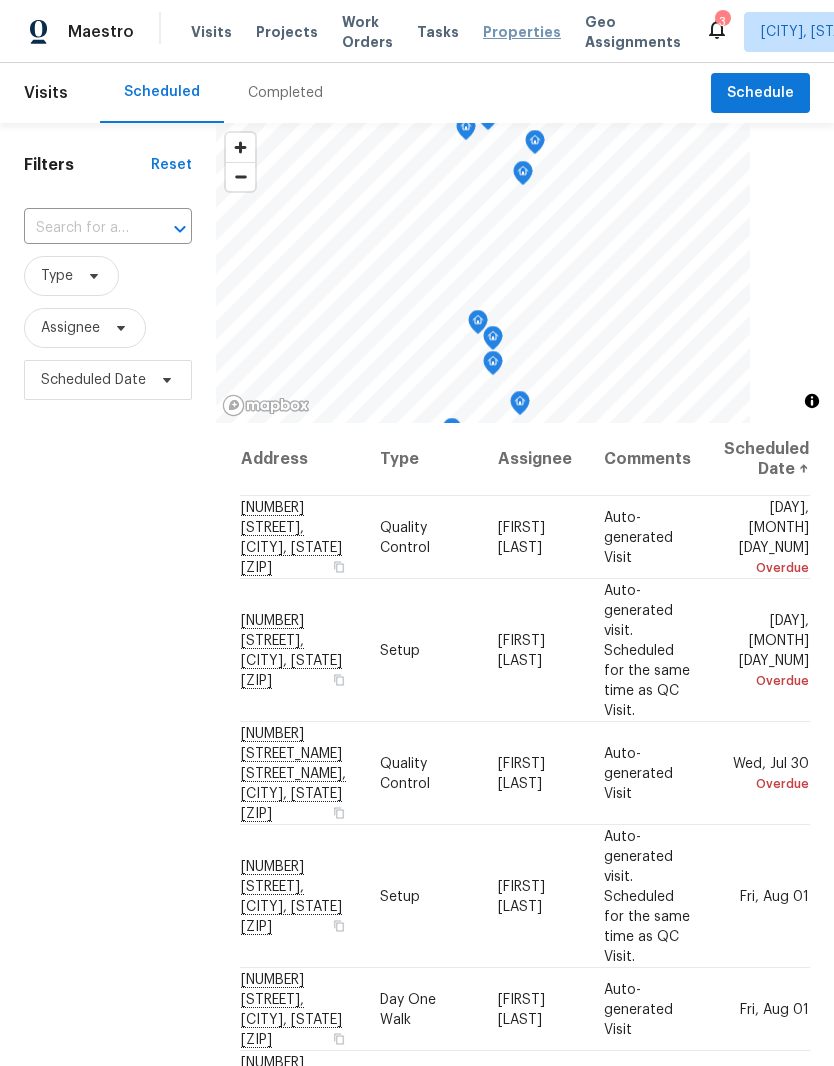 click on "Properties" at bounding box center (522, 32) 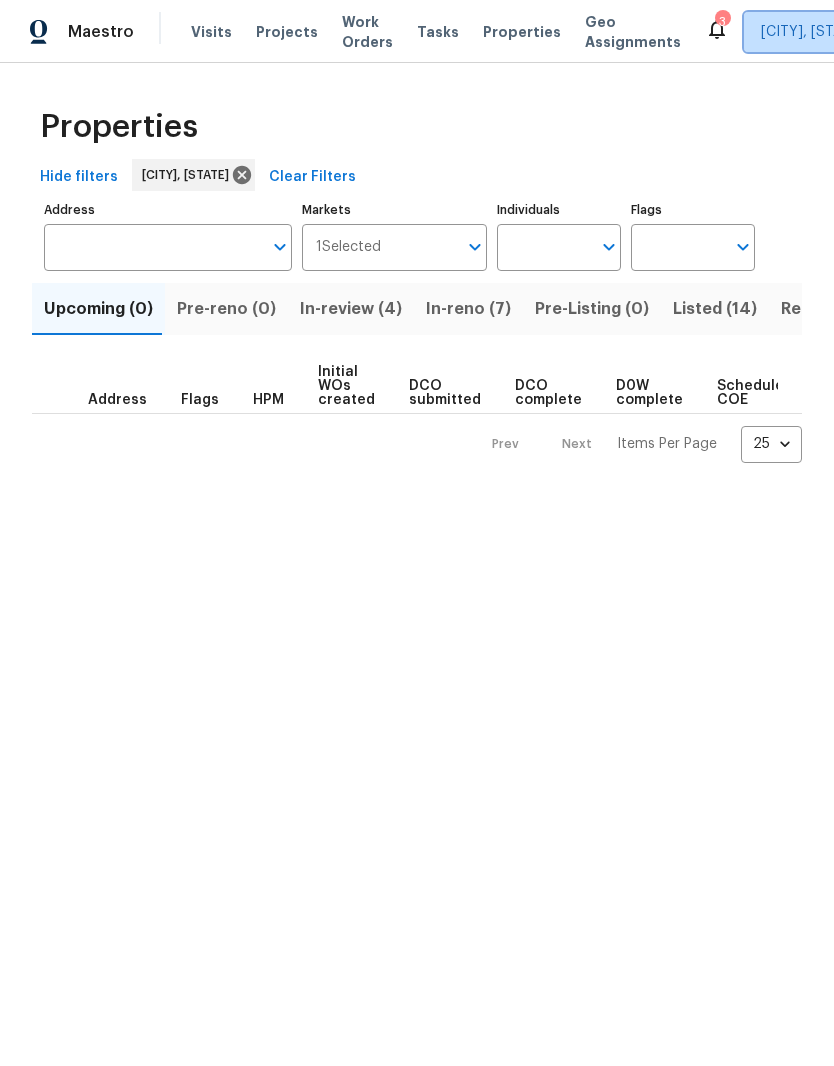 click on "[CITY], [STATE]" at bounding box center (811, 32) 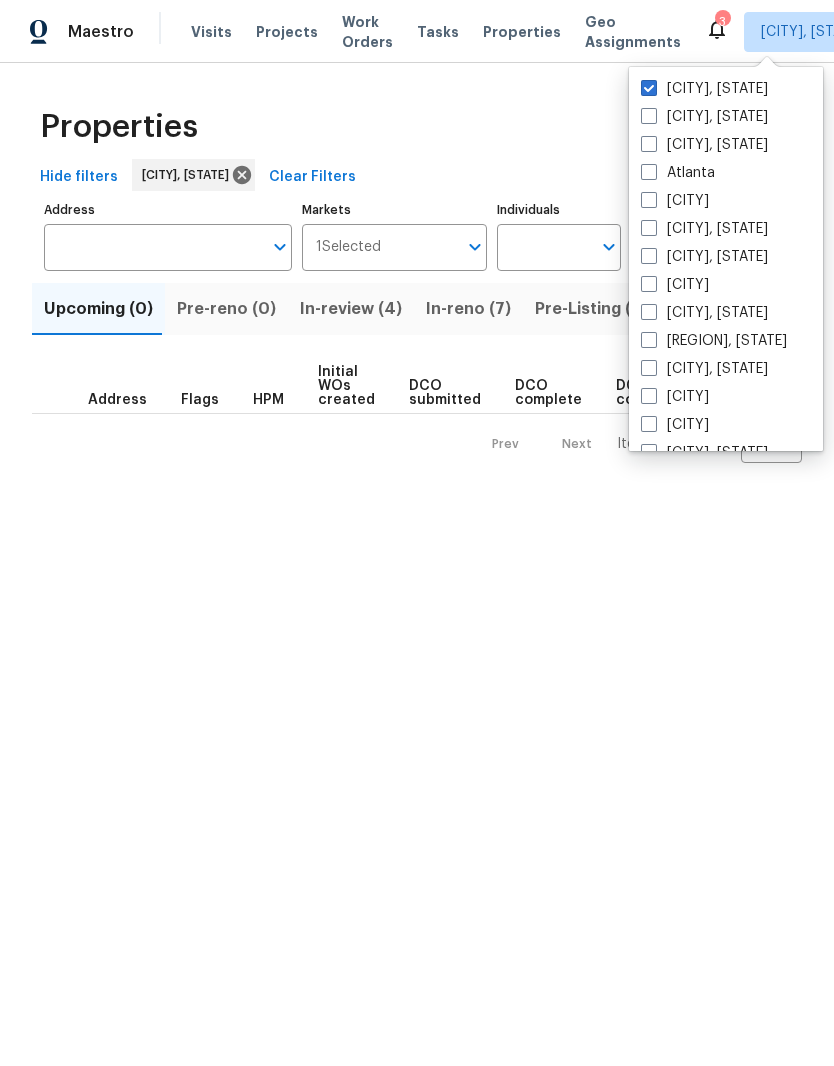 click on "Properties" at bounding box center [417, 127] 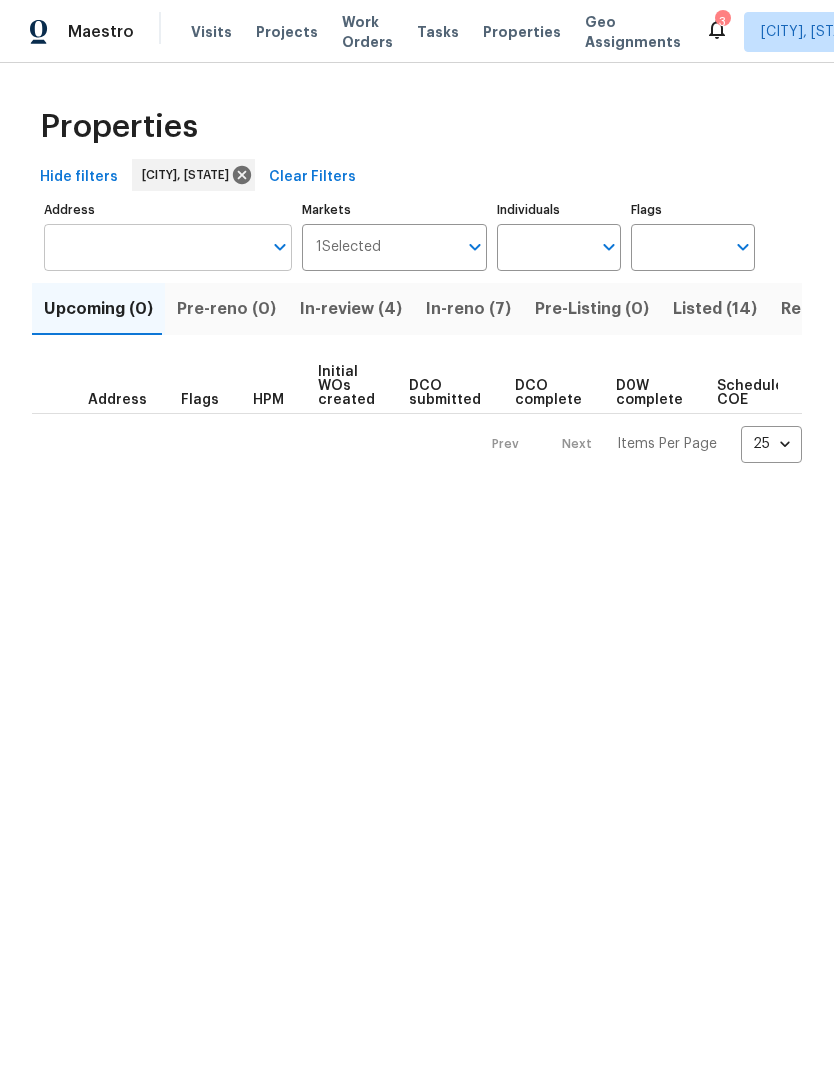 click on "Address" at bounding box center [153, 247] 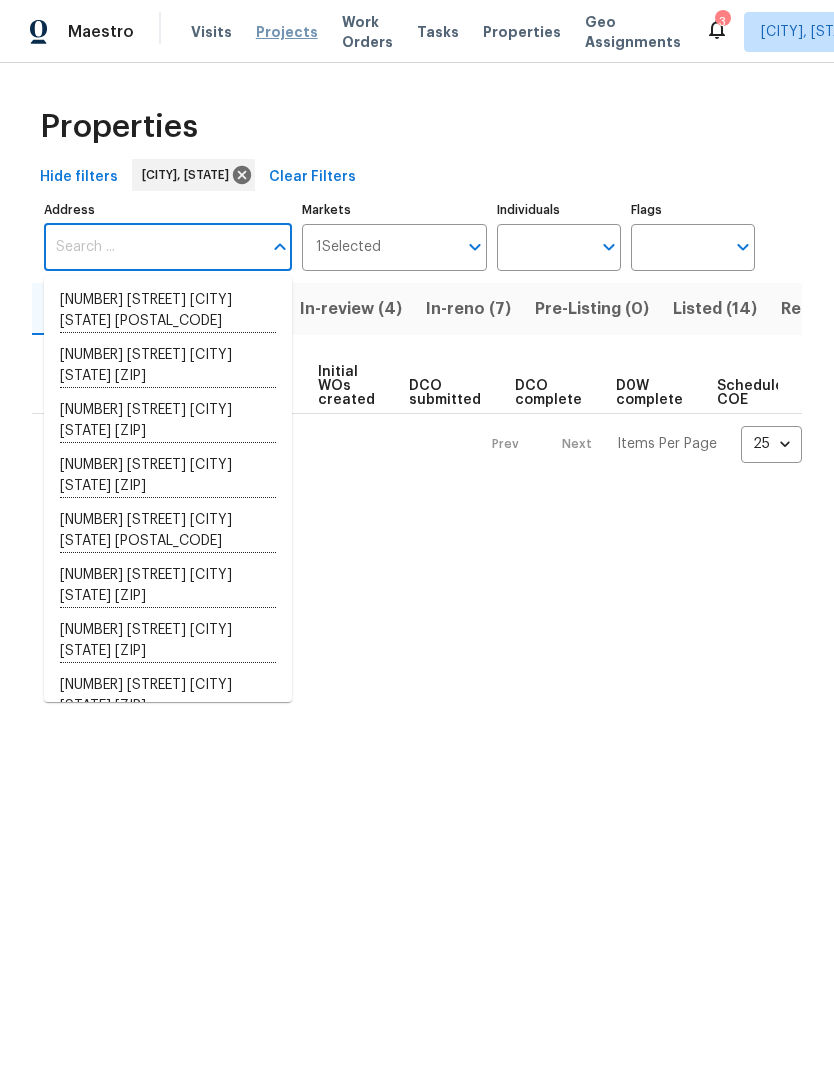 click on "Projects" at bounding box center [287, 32] 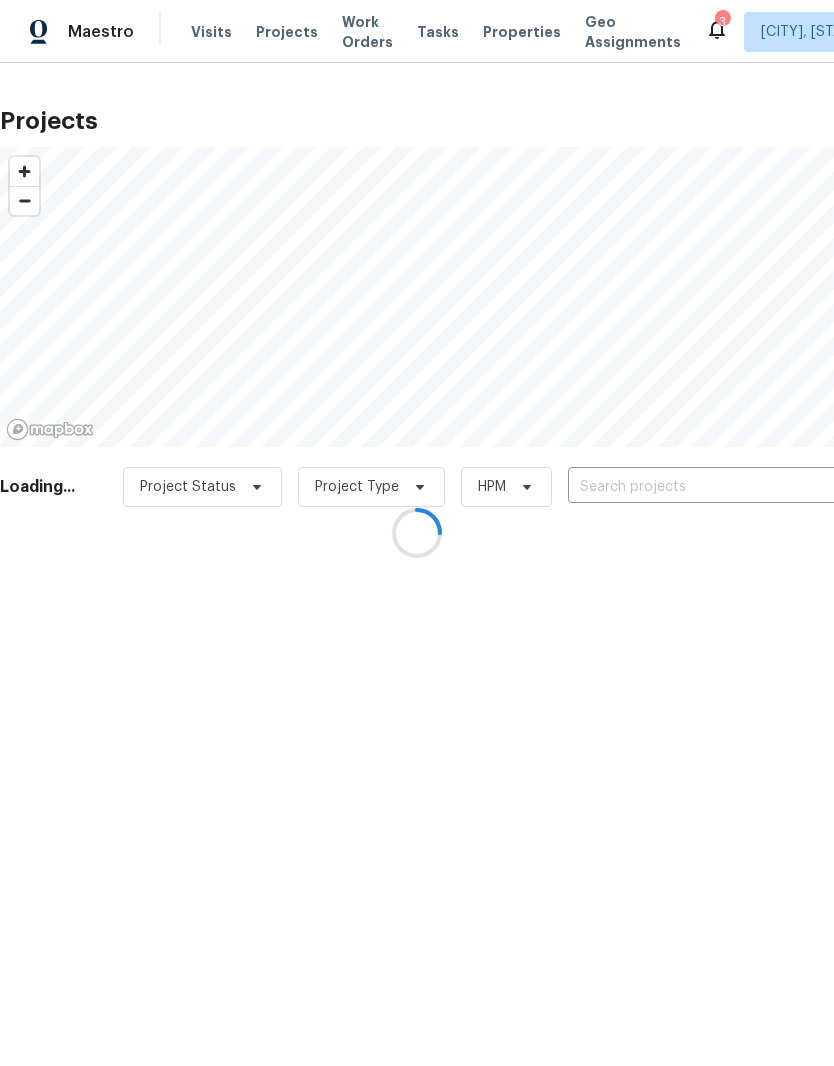 click at bounding box center [417, 533] 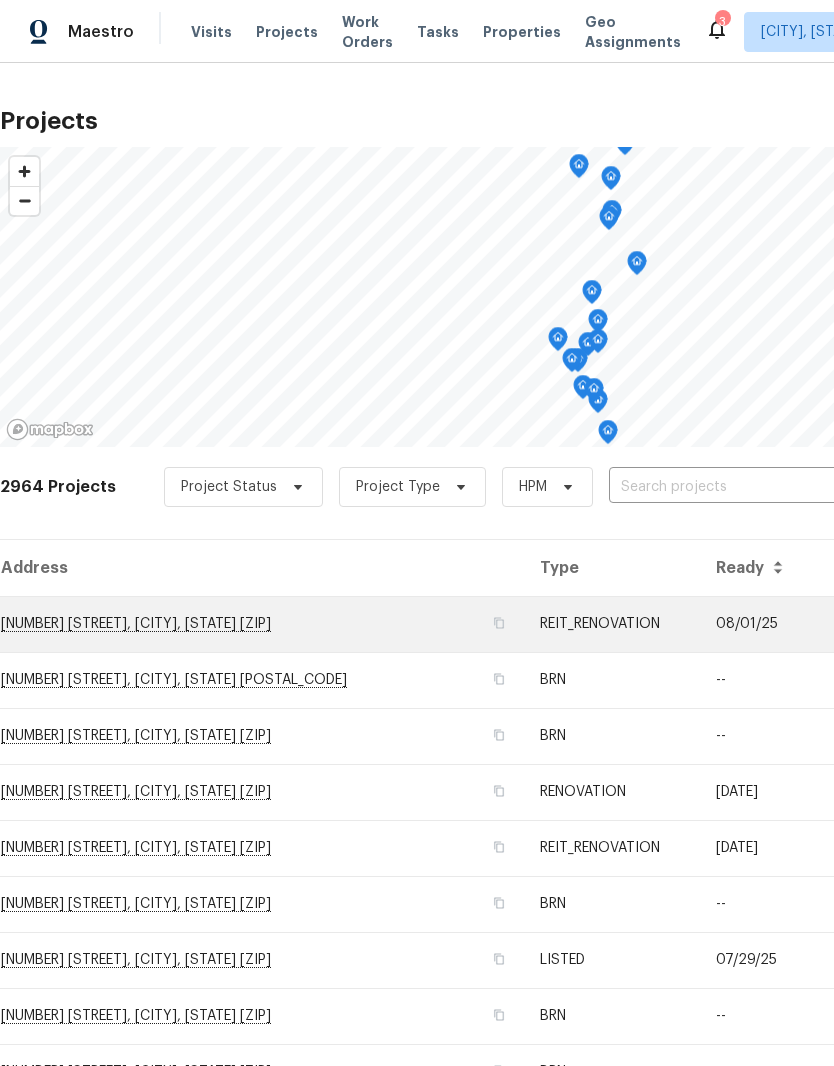 click on "[NUMBER] [STREET], [CITY], [STATE] [ZIP]" at bounding box center (262, 624) 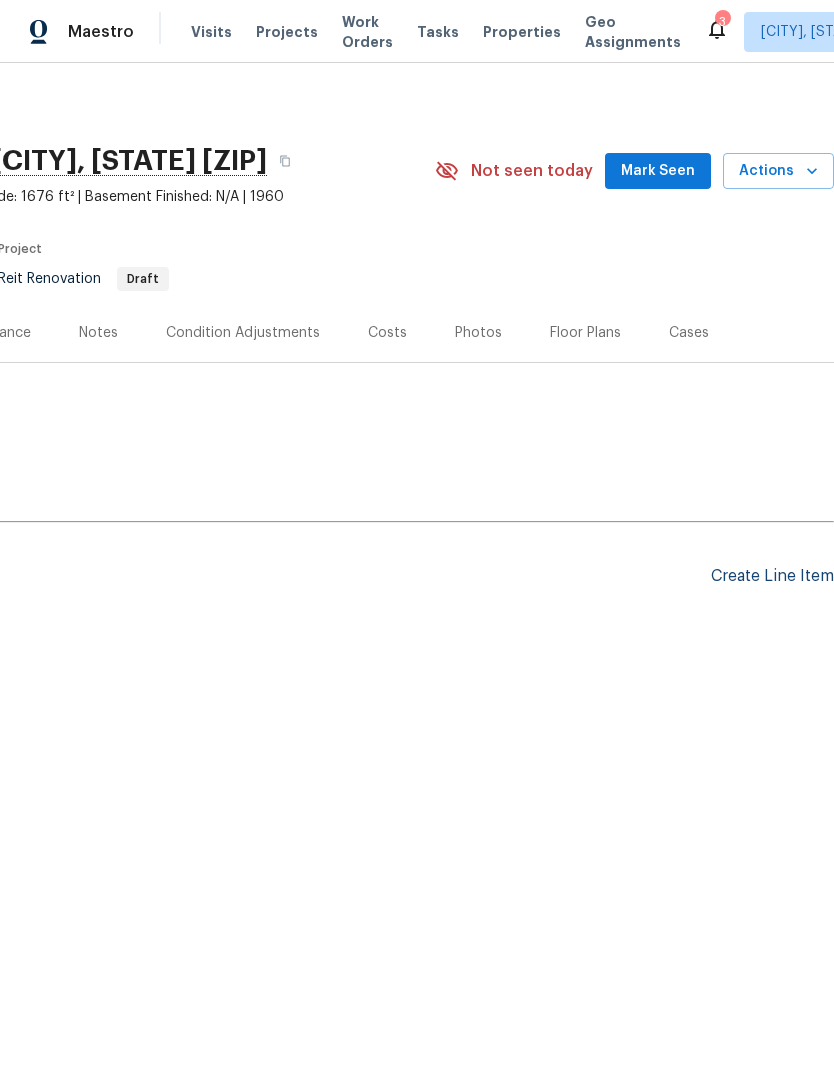 click on "Create Line Item" at bounding box center [772, 576] 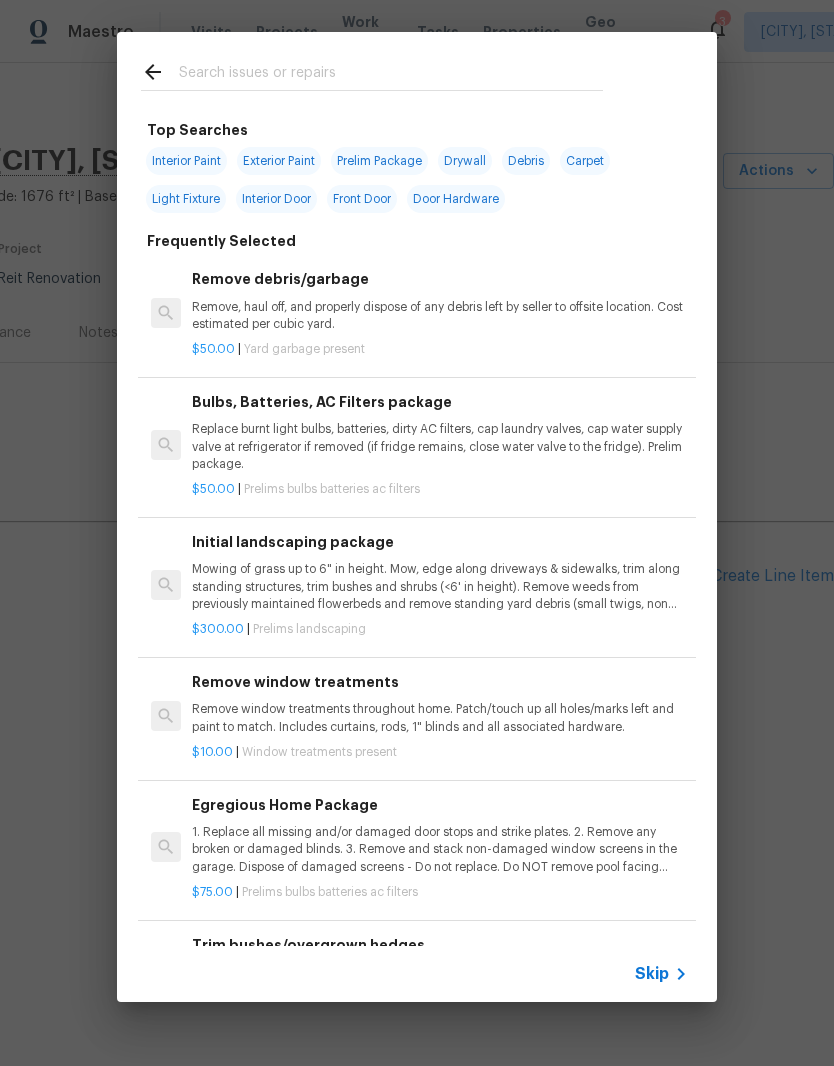 click 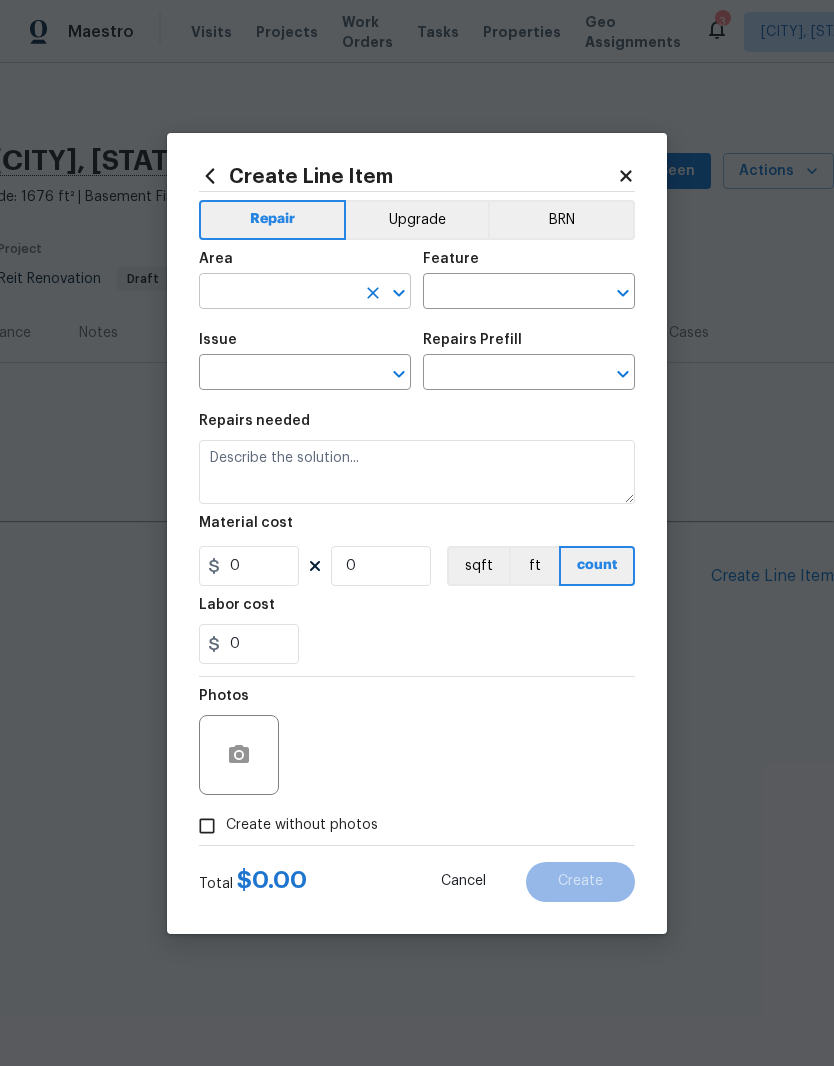 click at bounding box center (277, 293) 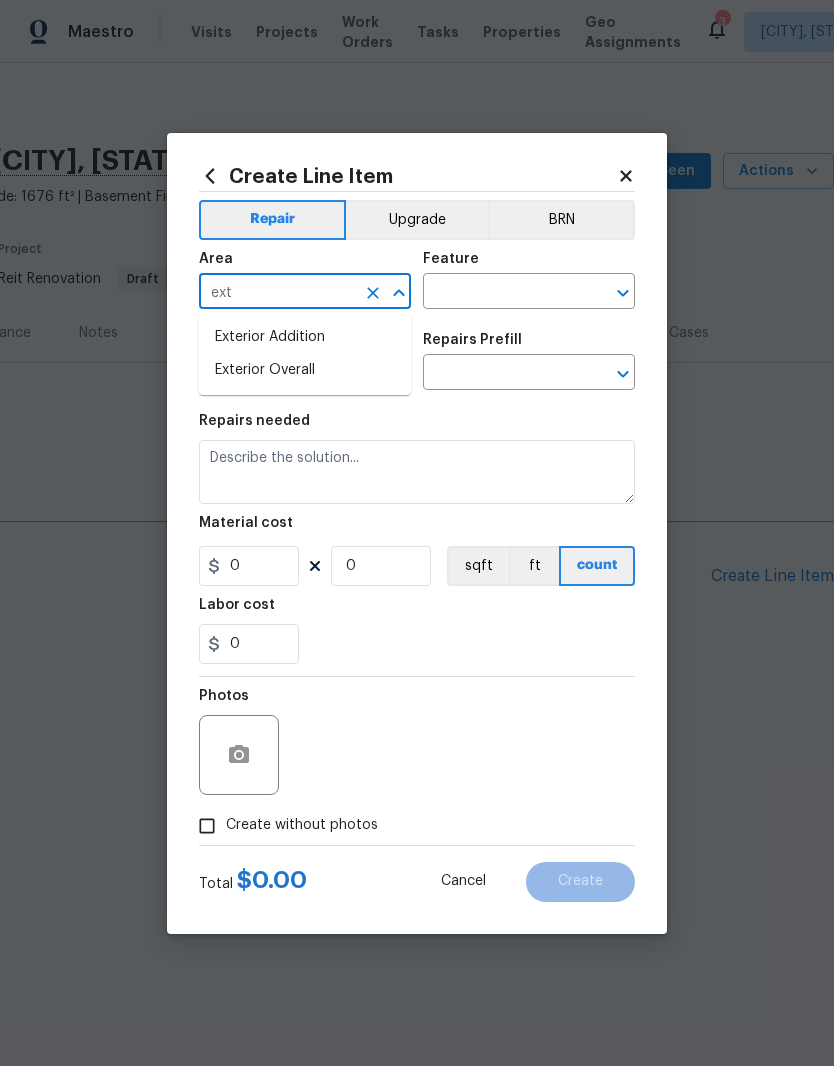 click on "Exterior Overall" at bounding box center [305, 370] 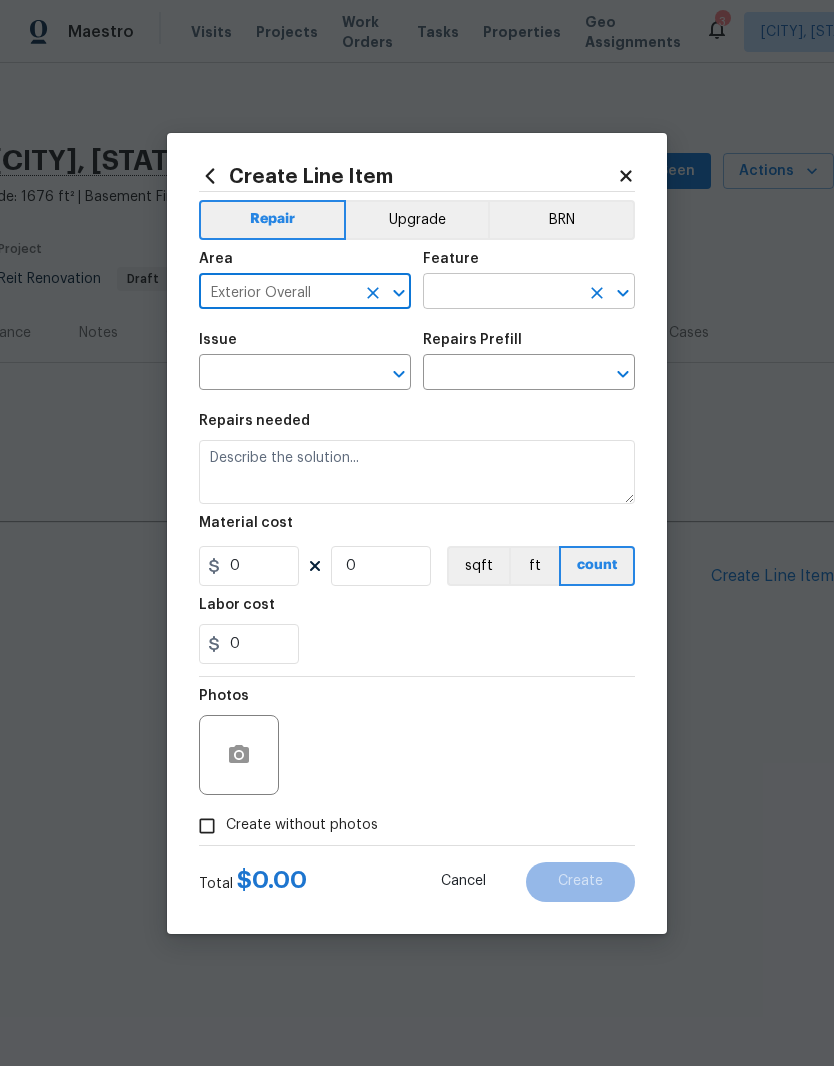 click at bounding box center [501, 293] 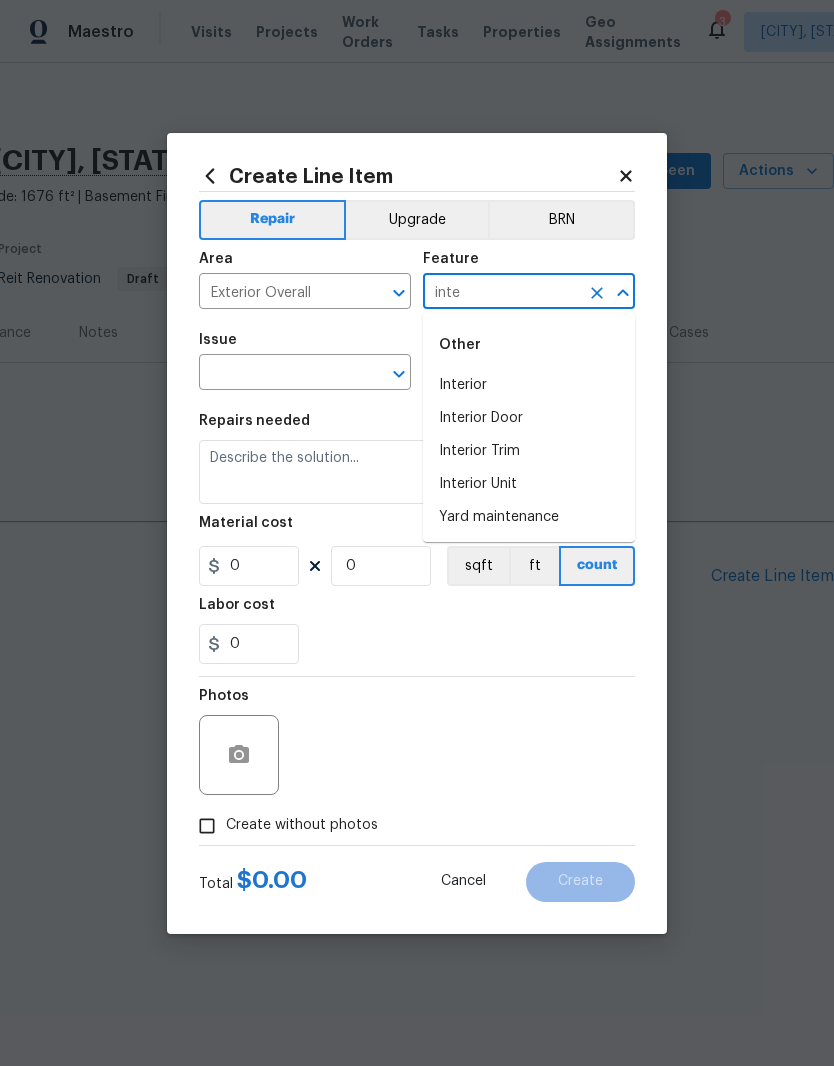 click on "Interior" at bounding box center [529, 385] 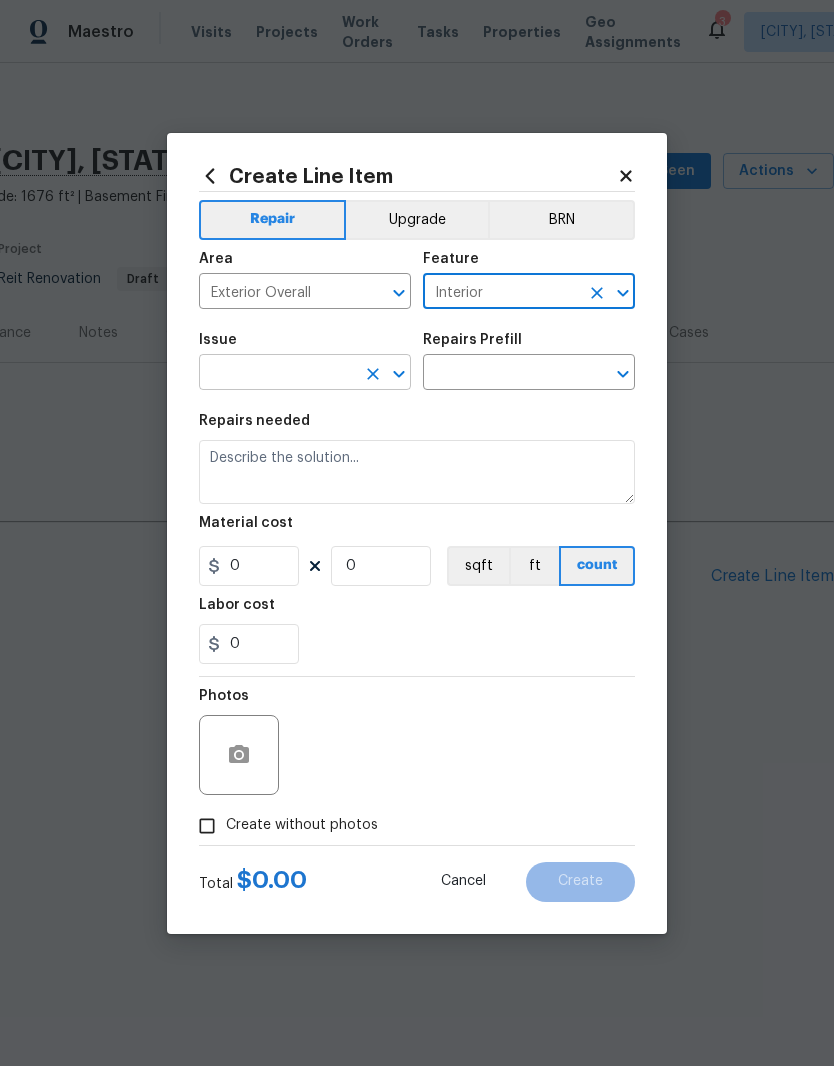 click at bounding box center (277, 374) 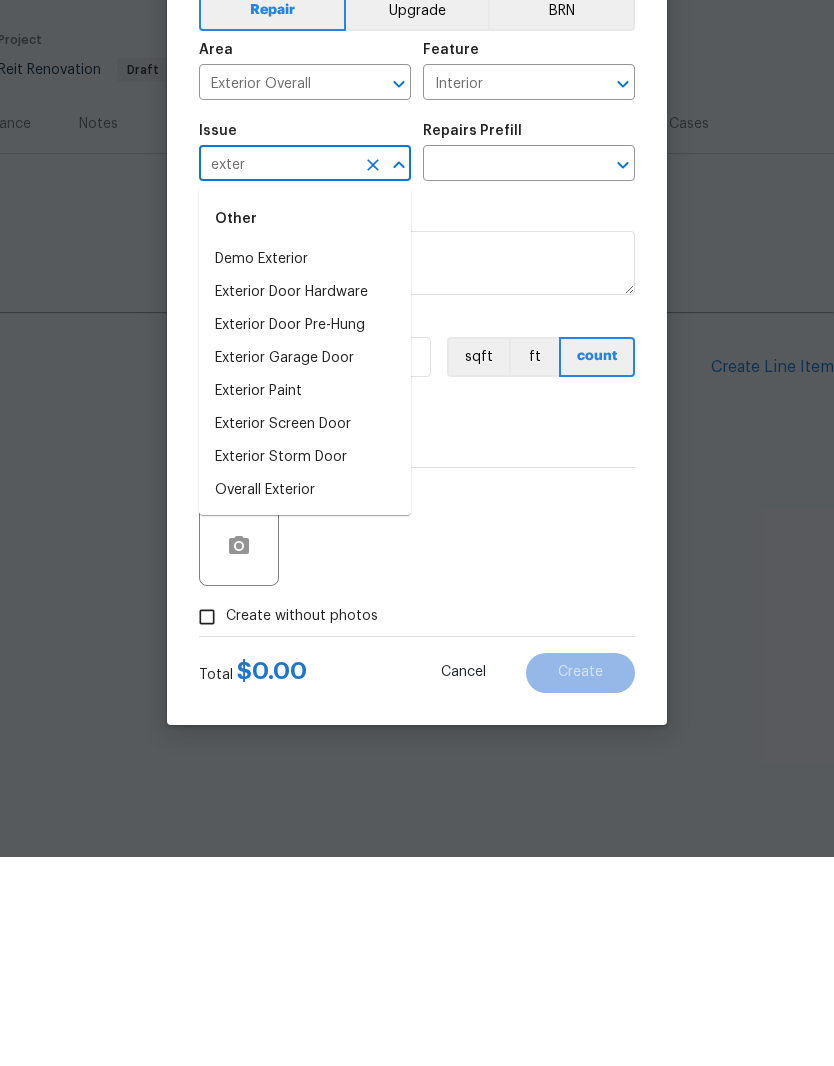 click on "Overall Exterior" at bounding box center [305, 699] 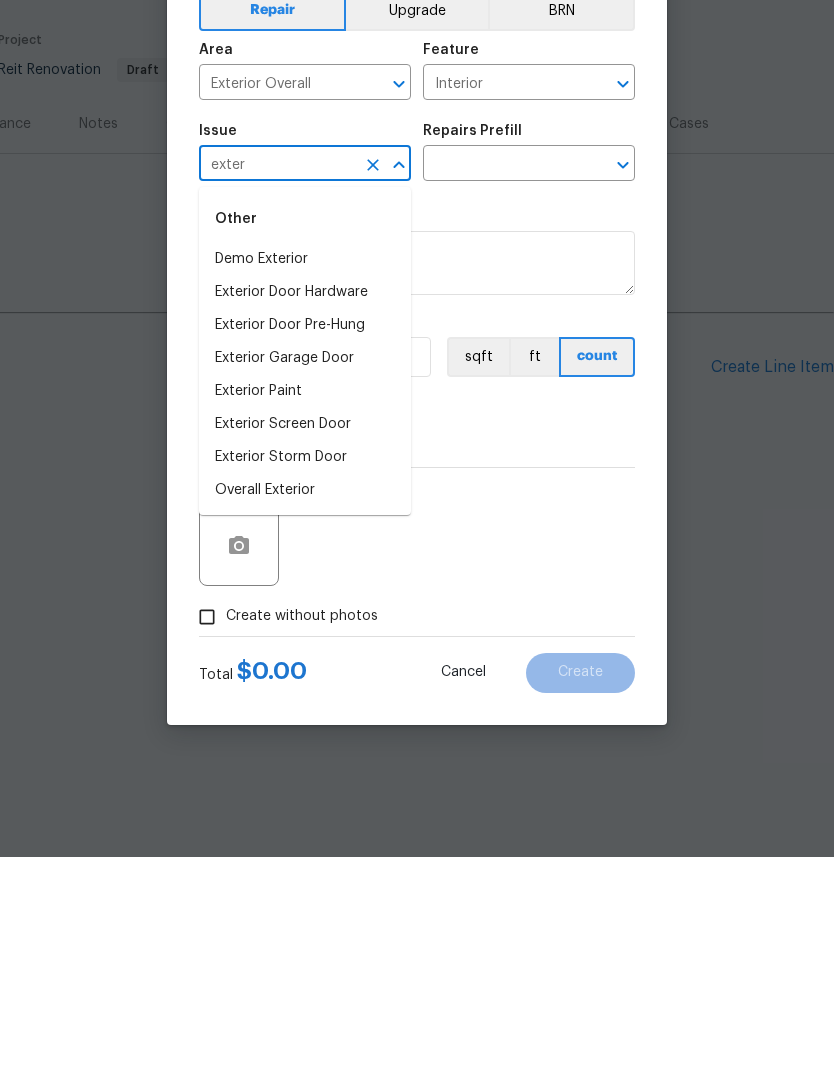 type on "Overall Exterior" 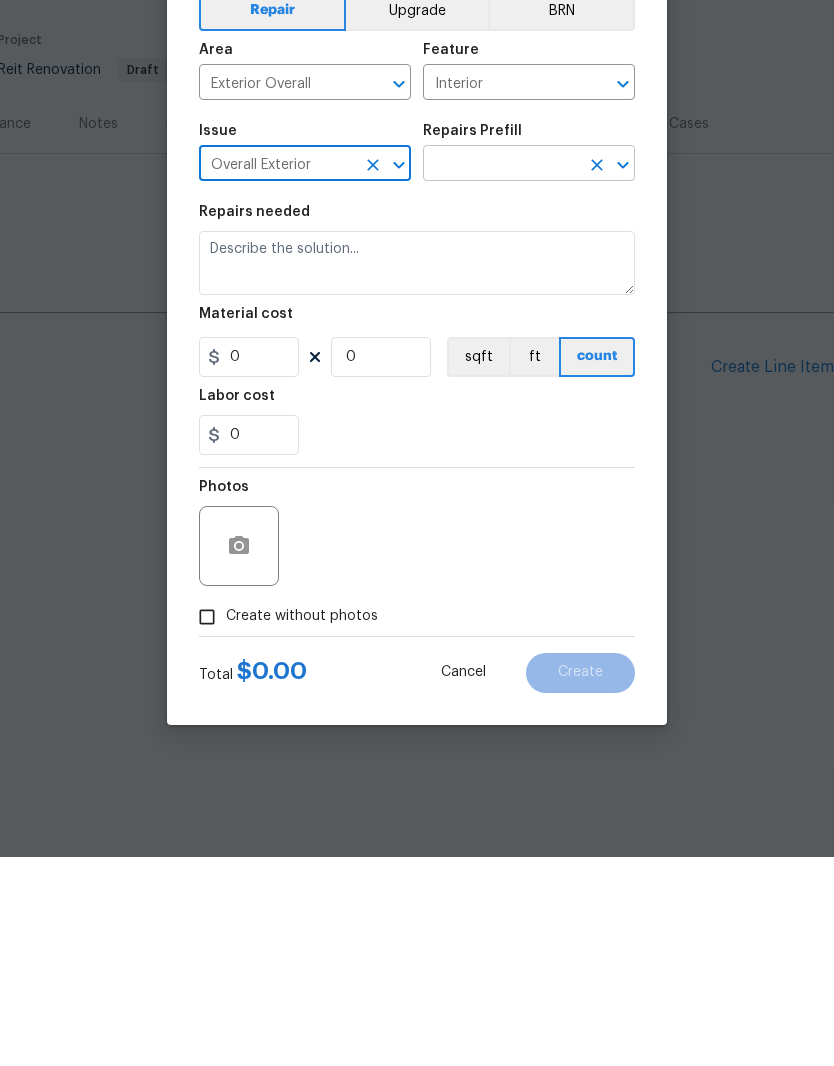 click at bounding box center [501, 374] 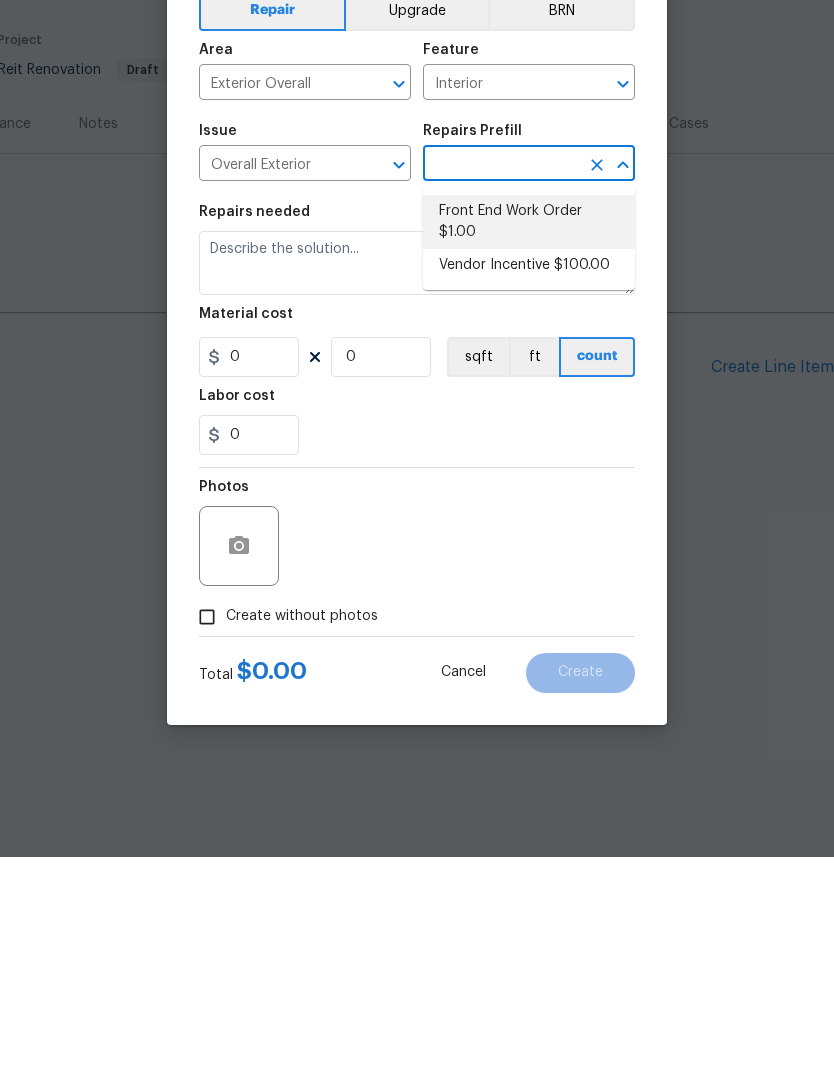 click on "Front End Work Order $1.00" at bounding box center (529, 431) 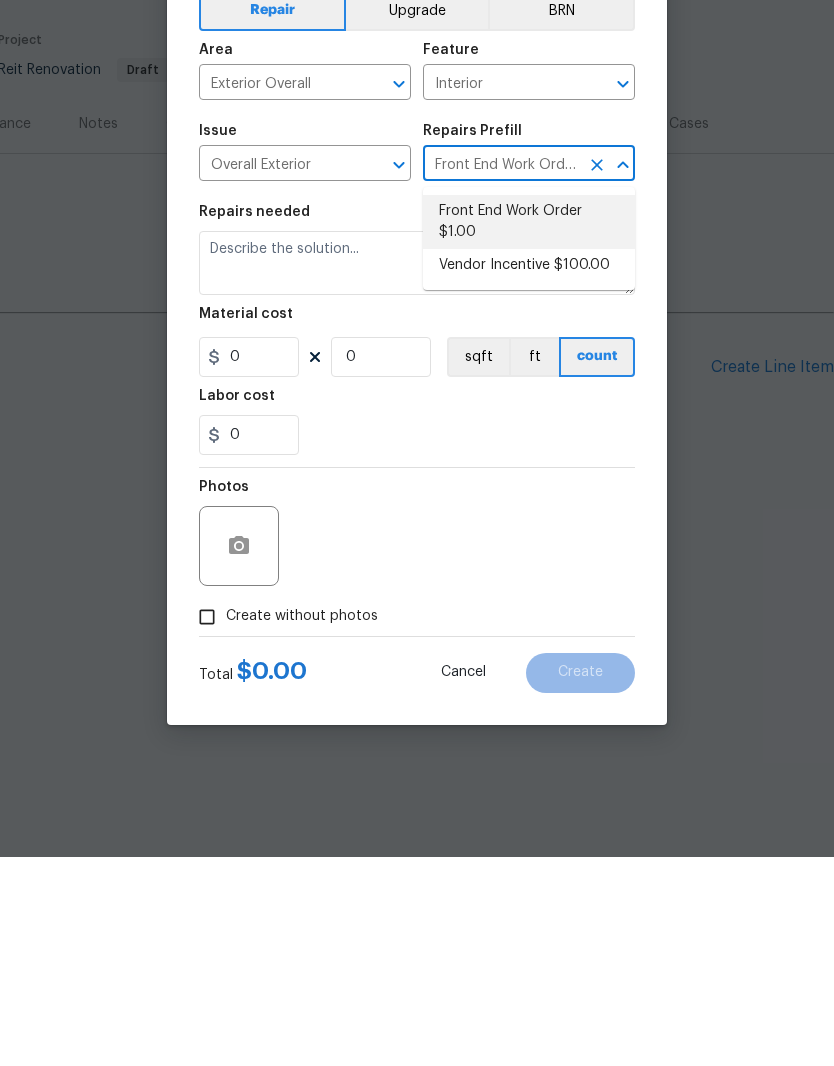 type on "Placeholder line item for the creation of front end work orders." 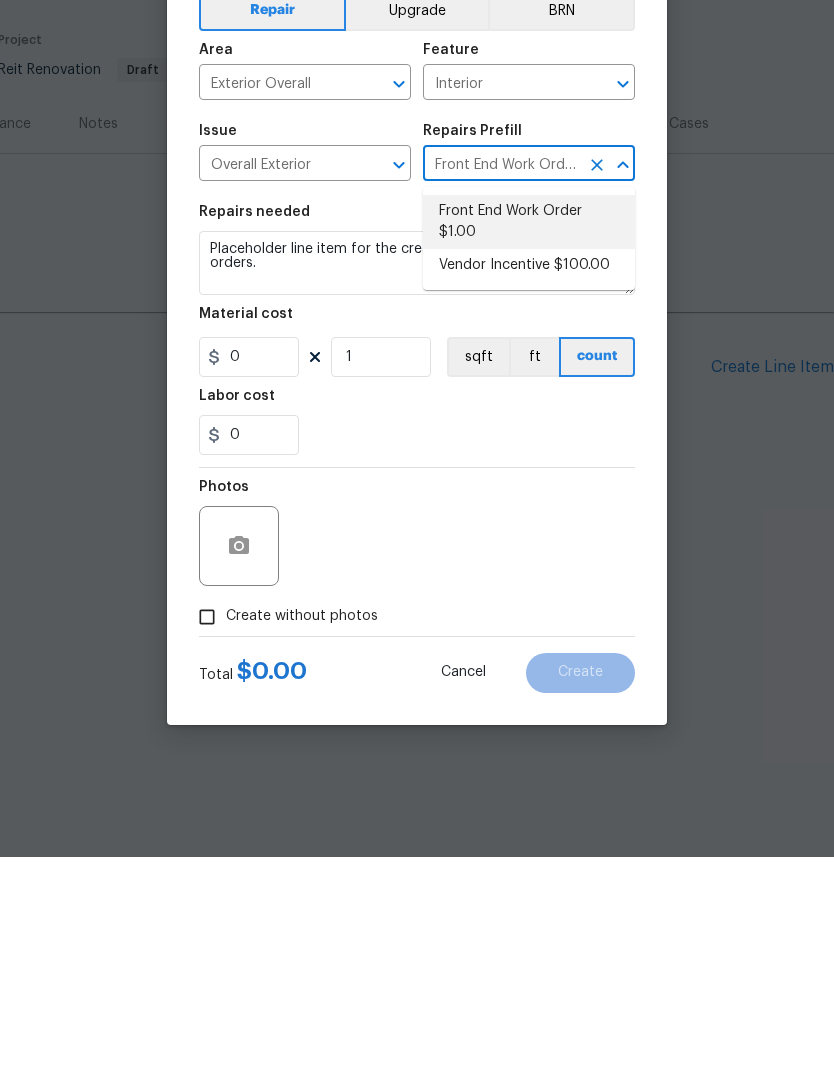 type on "1" 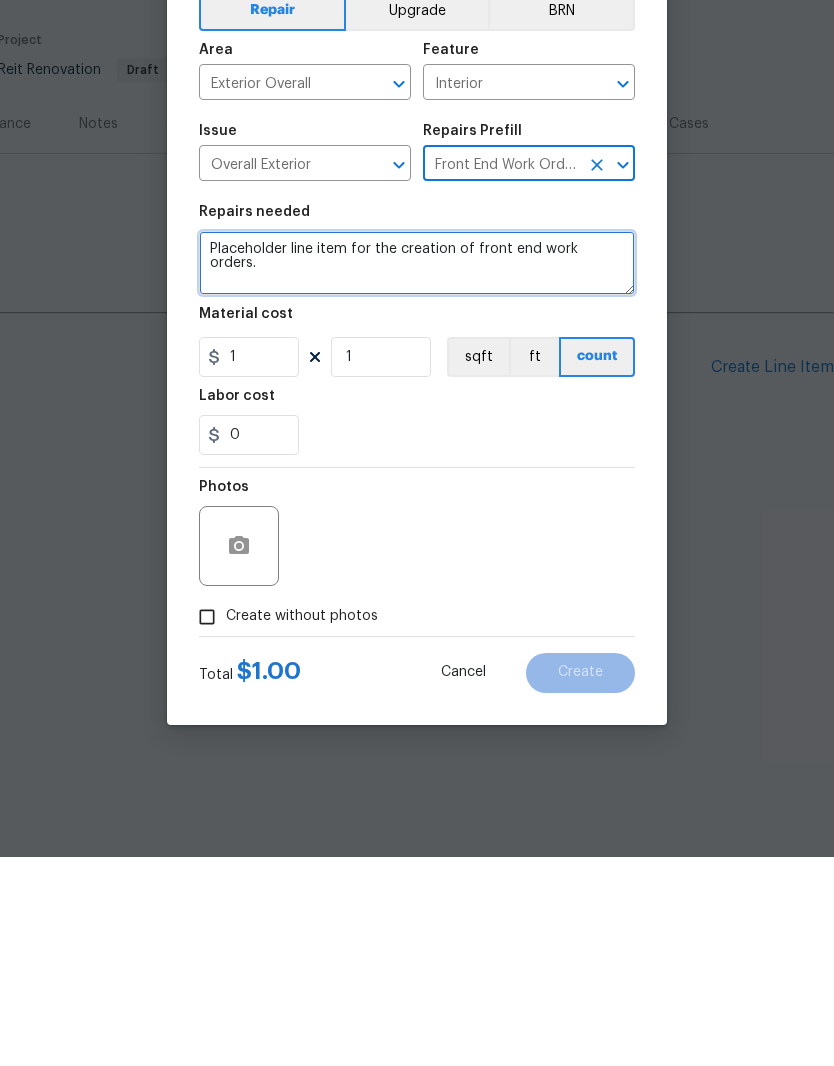 click on "Placeholder line item for the creation of front end work orders." at bounding box center (417, 472) 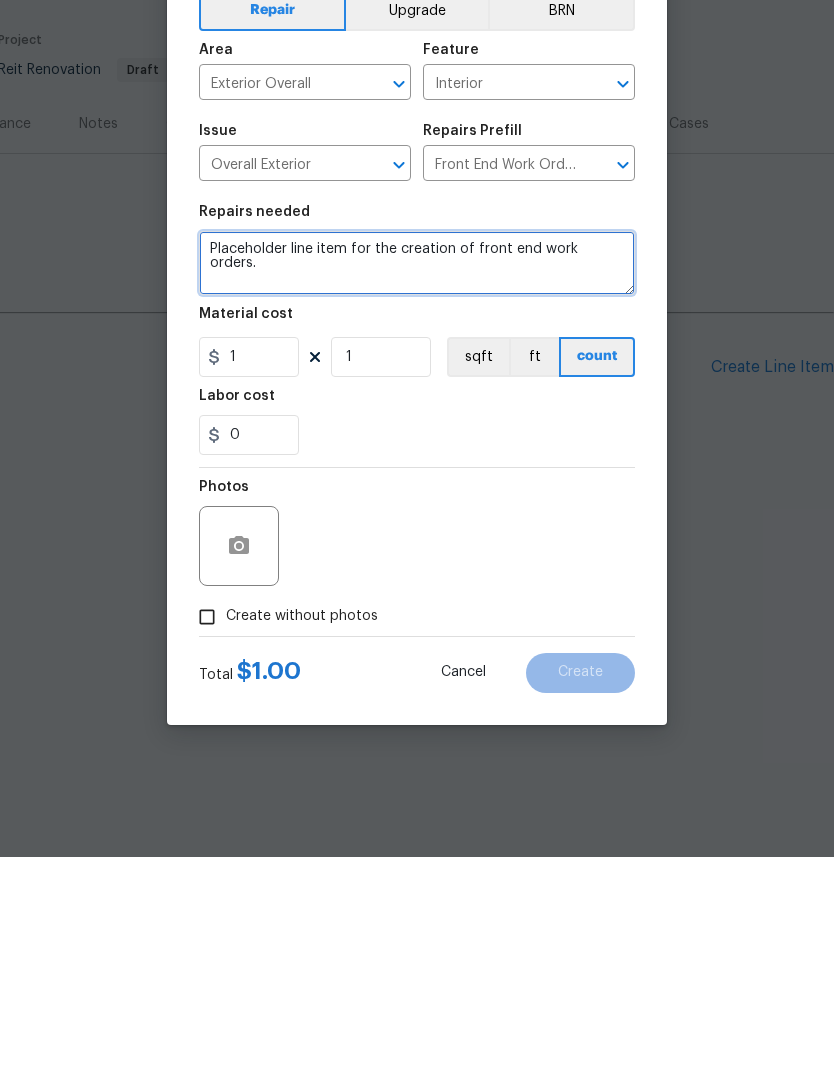 click on "Placeholder line item for the creation of front end work orders." at bounding box center [417, 472] 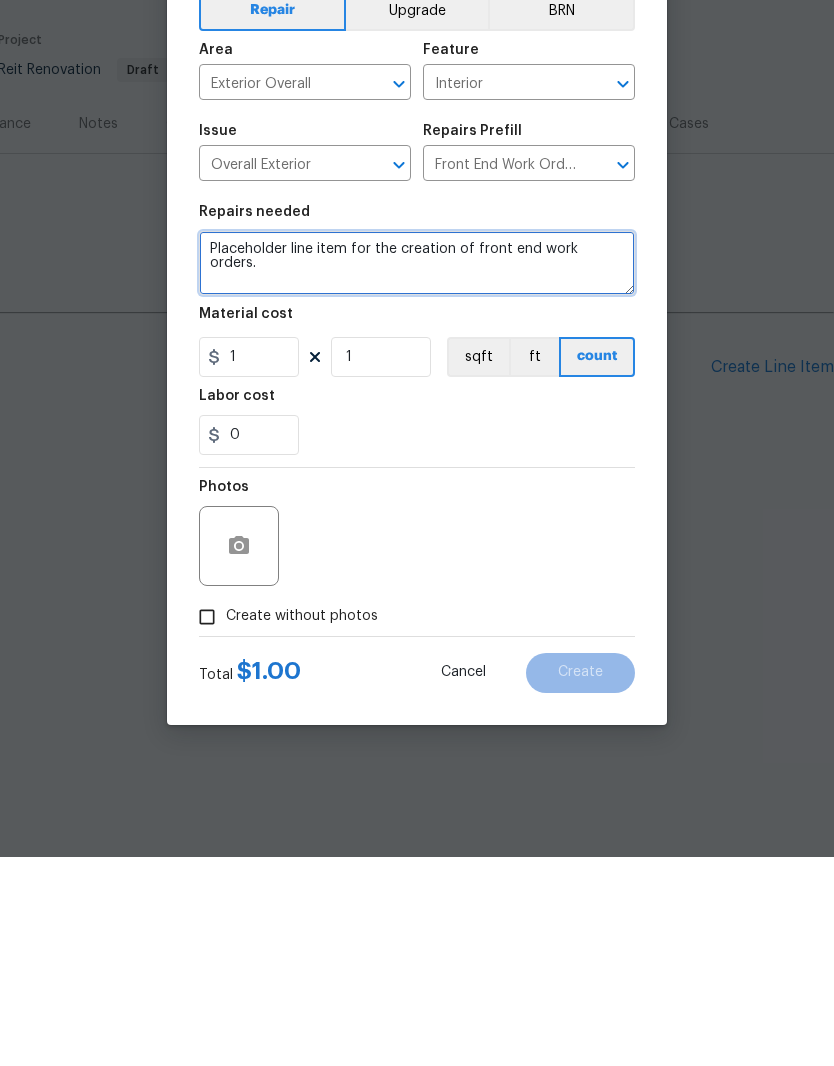 paste on "https://maestro.ops.opendoor.com/homes/1273c218-0d5c-56d5-ba87-29d0b1869934?markets=charlotte&markets=chattanooga&markets=columbus_oh&markets=dallas&markets=detroit_mi&markets=knoxville_tn&markets=los_angeles&markets=miami_fl&markets=minneapolis&markets=new_york_new_jersey&markets=richmond_va&markets=riverside&markets=orlando&markets=tucson&tab=WORK_ORDERS" 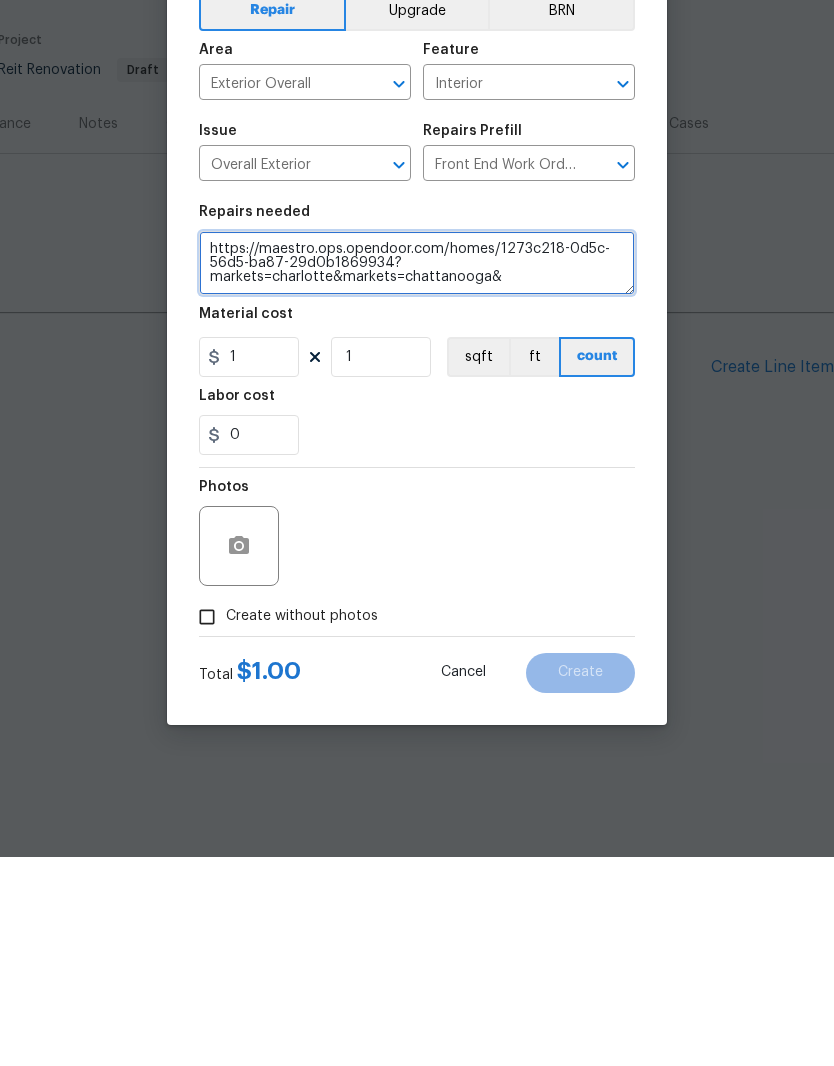 scroll, scrollTop: 0, scrollLeft: 0, axis: both 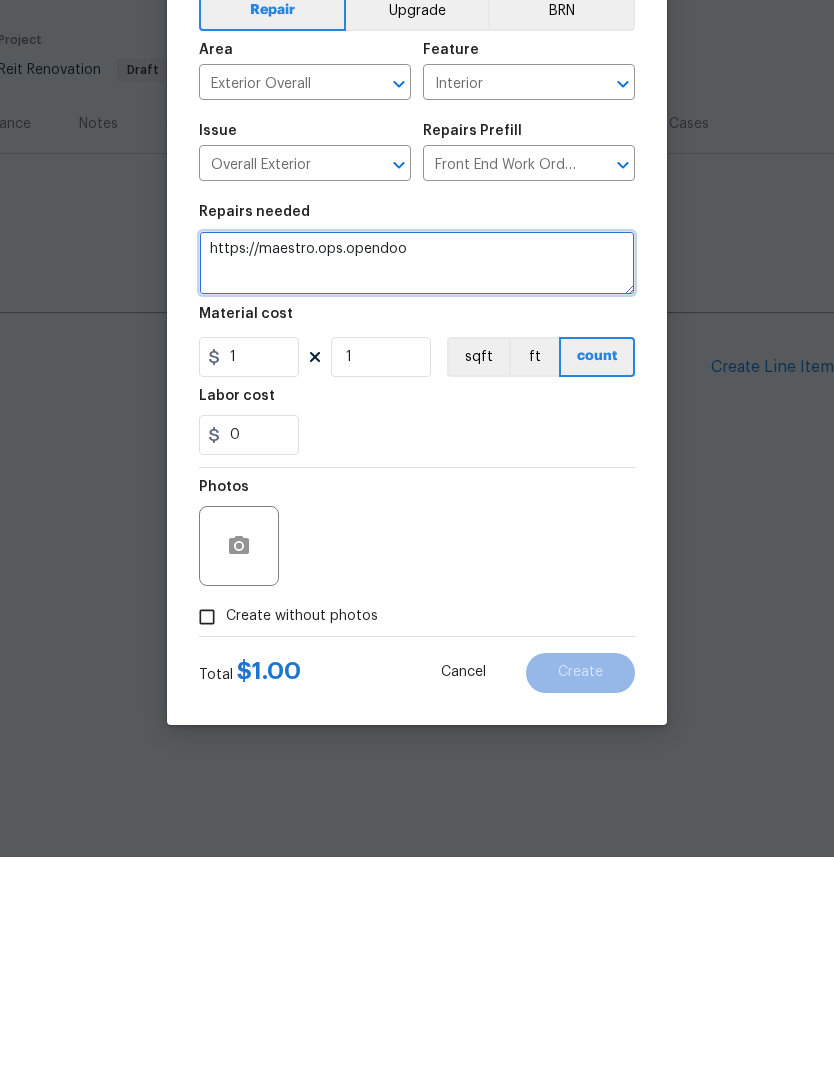 type on "https://" 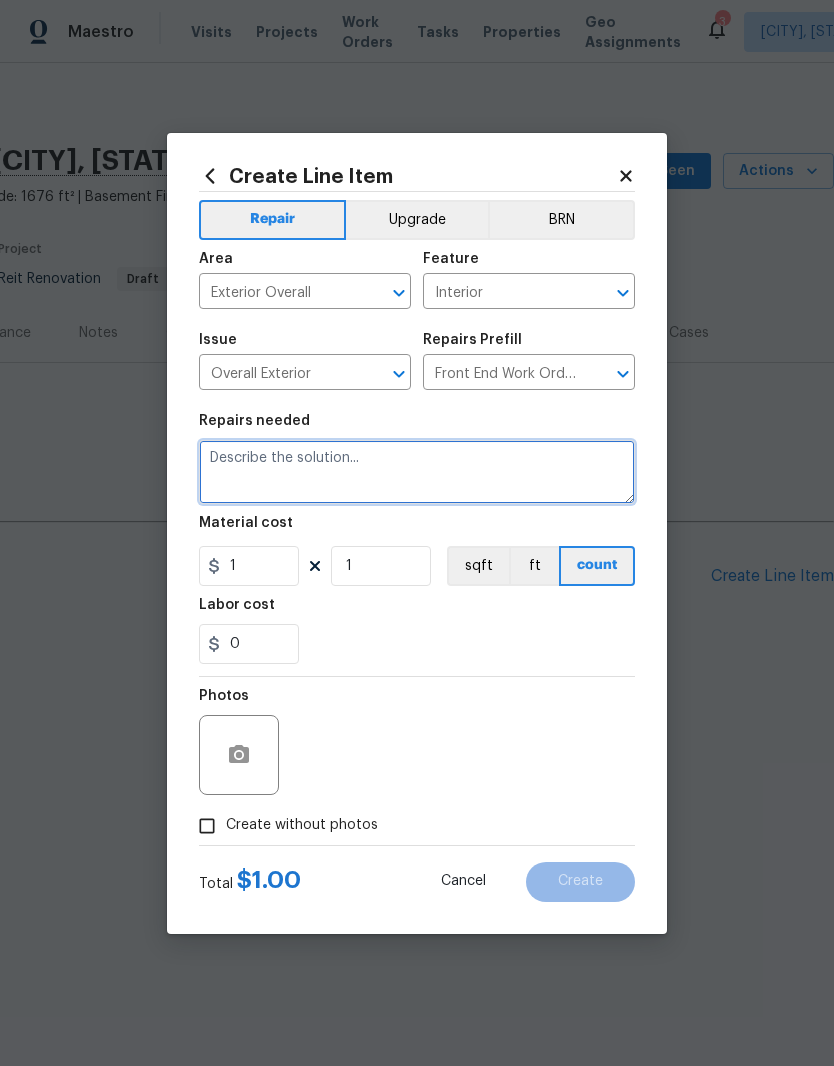 click at bounding box center [417, 472] 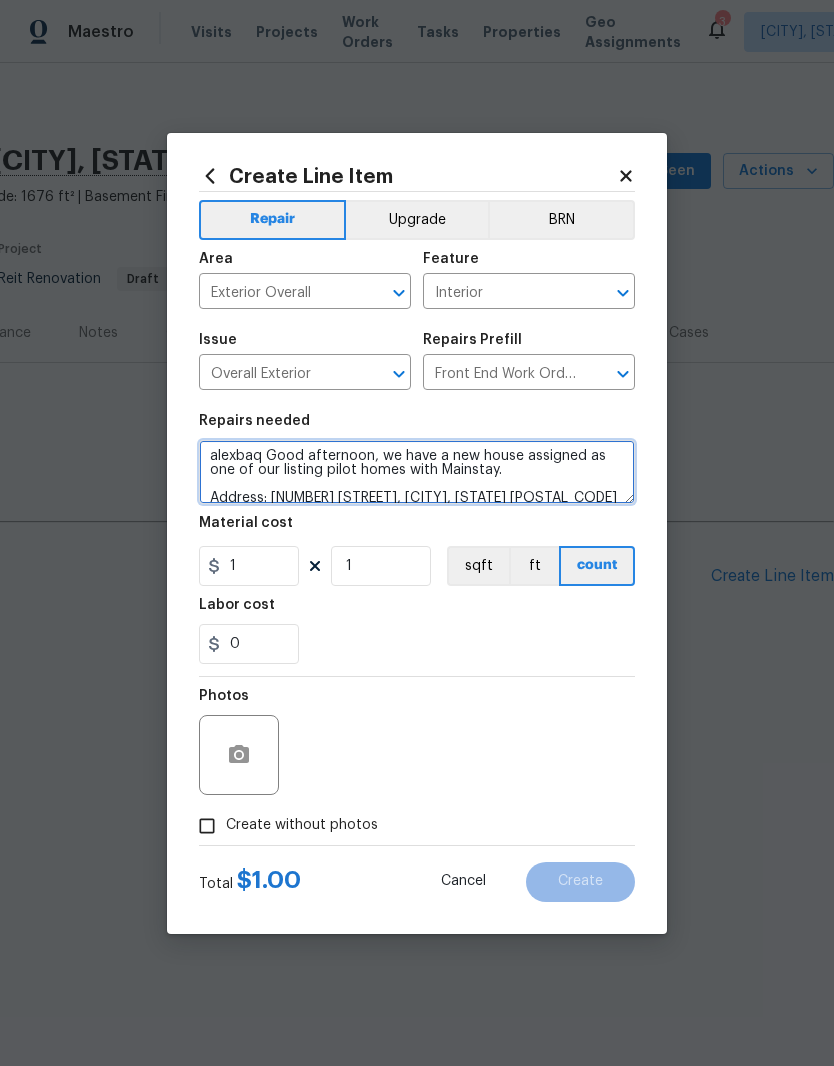 scroll, scrollTop: 4, scrollLeft: 0, axis: vertical 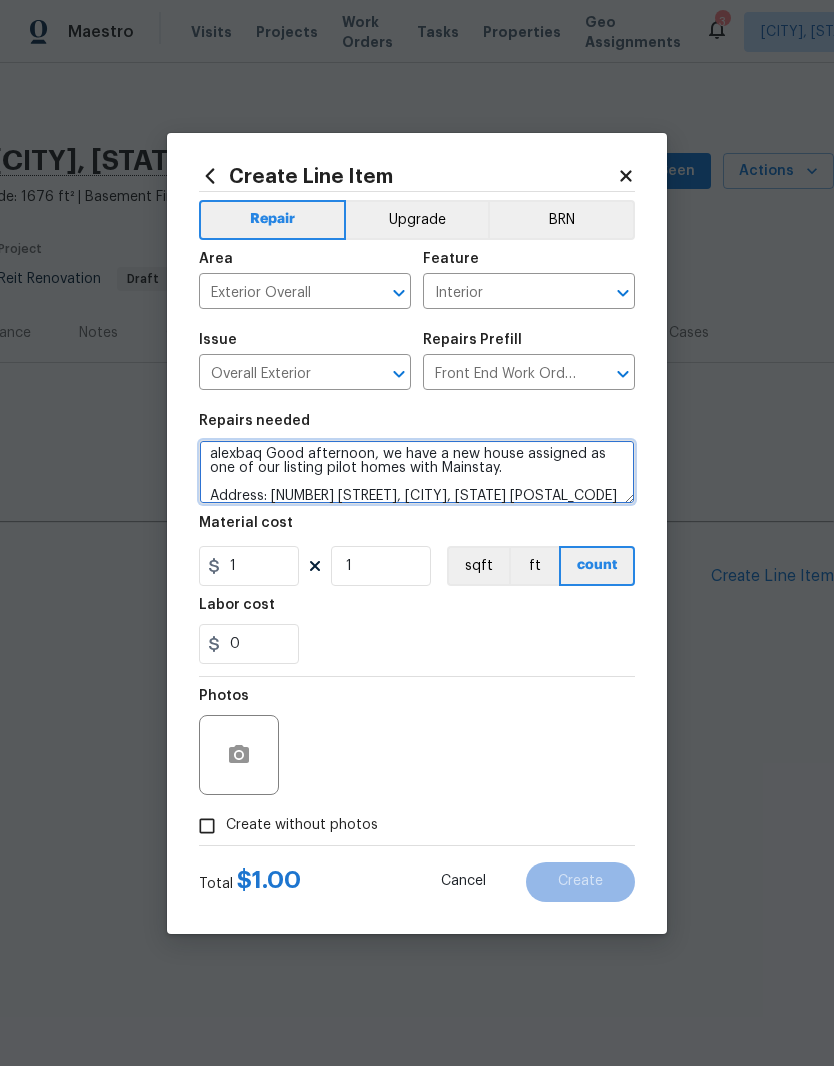 click on "alexbaq Good afternoon, we have a new house assigned as one of our listing pilot homes with Mainstay.
Address: [NUMBER] [STREET], [CITY], [STATE] [POSTAL_CODE]
Type of request: In Contract Property Request
Requested Due Date: As soon as possible.
Access instructions: Lockbox - [NUMBER]/[NUMBER]/[NUMBER]	 Igloo - [NUMBER]
Additional Details: Hi Please provide a quote for the following
4point - Main water shut had evidence of corrosion and leaking. 4 point required- Inspection report oages 29-30
Active leaks in master bathroom 4 point required- Inspection report page 31
Guest bathroom sinks. 4 point required- Inspection report page 33
Exposed wiring noticed in the old fuse box in laundry room. 4 point required- Inspection report page 37
Missing twist outs noticed in the main panel. 4 point required- Inspection report page 36 and 37
Roof - Soft spots in decking - Buyer asking for full roof replacement. 4 point required soft spots - Inspection repot page 1- 14
cc [NAME] [NAME]" at bounding box center [417, 472] 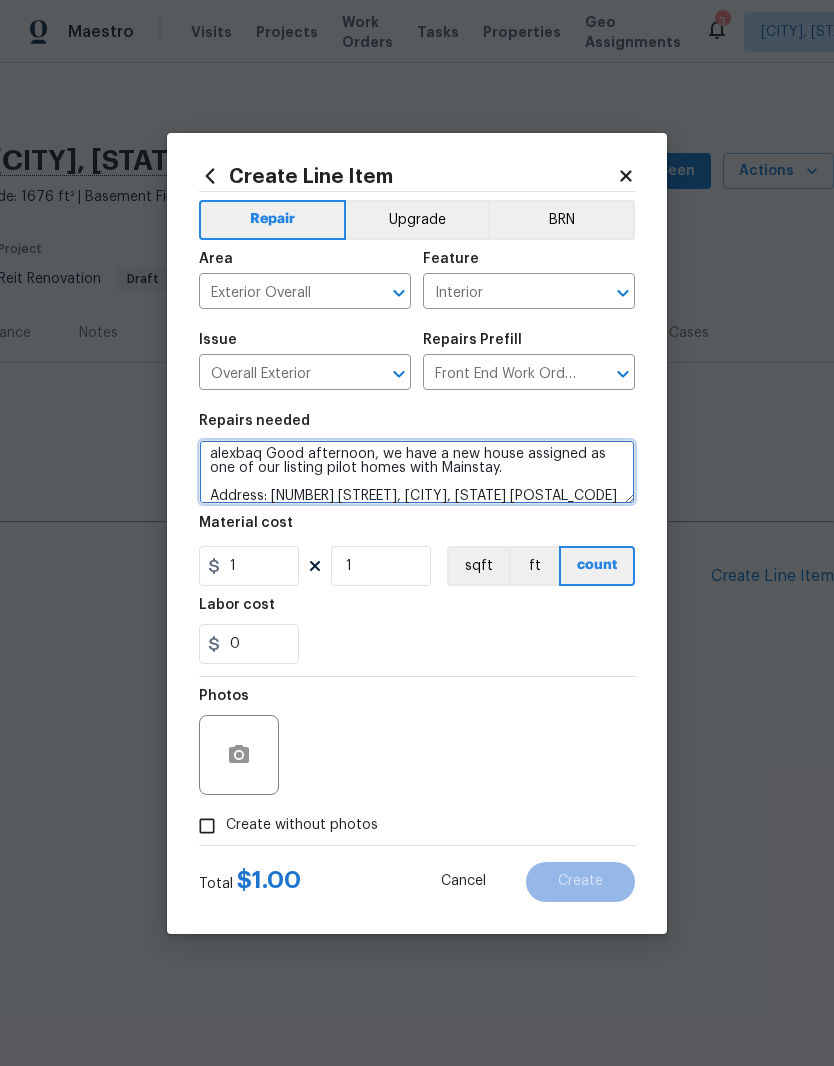 click on "alexbaq Good afternoon, we have a new house assigned as one of our listing pilot homes with Mainstay.
Address: [NUMBER] [STREET], [CITY], [STATE] [POSTAL_CODE]
Type of request: In Contract Property Request
Requested Due Date: As soon as possible.
Access instructions: Lockbox - [NUMBER]/[NUMBER]/[NUMBER]	 Igloo - [NUMBER]
Additional Details: Hi Please provide a quote for the following
4point - Main water shut had evidence of corrosion and leaking. 4 point required- Inspection report oages 29-30
Active leaks in master bathroom 4 point required- Inspection report page 31
Guest bathroom sinks. 4 point required- Inspection report page 33
Exposed wiring noticed in the old fuse box in laundry room. 4 point required- Inspection report page 37
Missing twist outs noticed in the main panel. 4 point required- Inspection report page 36 and 37
Roof - Soft spots in decking - Buyer asking for full roof replacement. 4 point required soft spots - Inspection repot page 1- 14
cc [NAME] [NAME]" at bounding box center (417, 472) 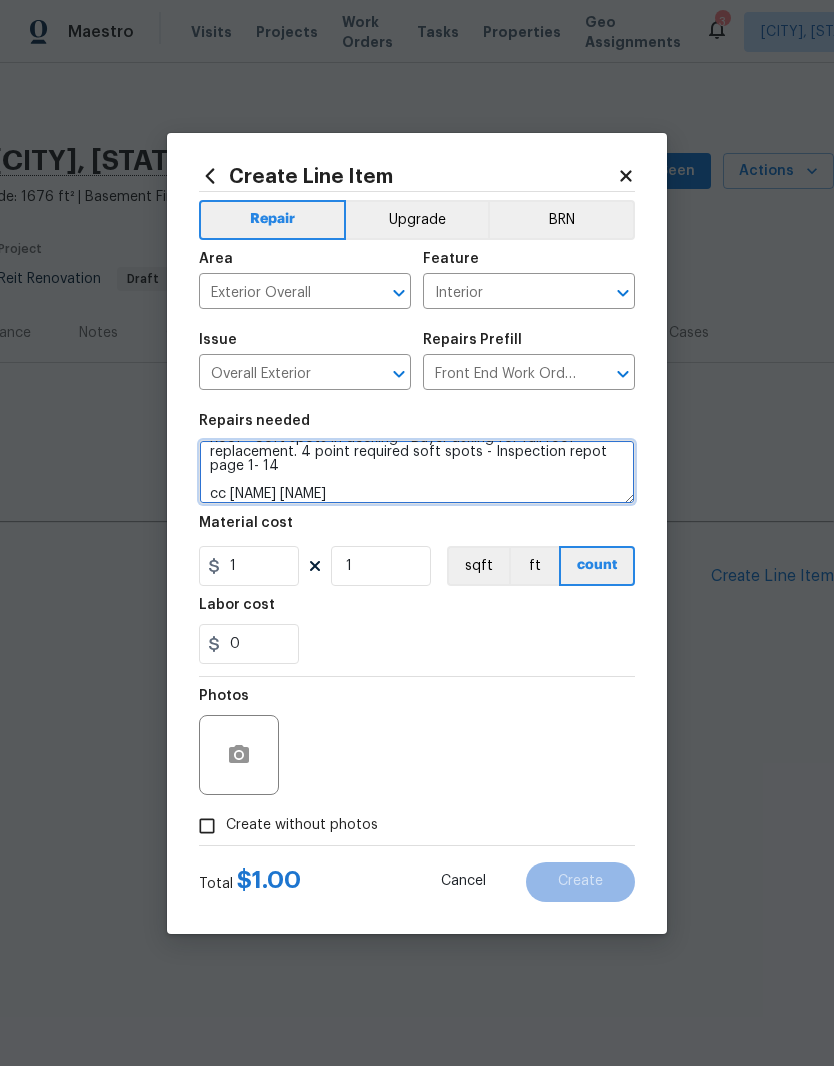 scroll, scrollTop: 290, scrollLeft: 0, axis: vertical 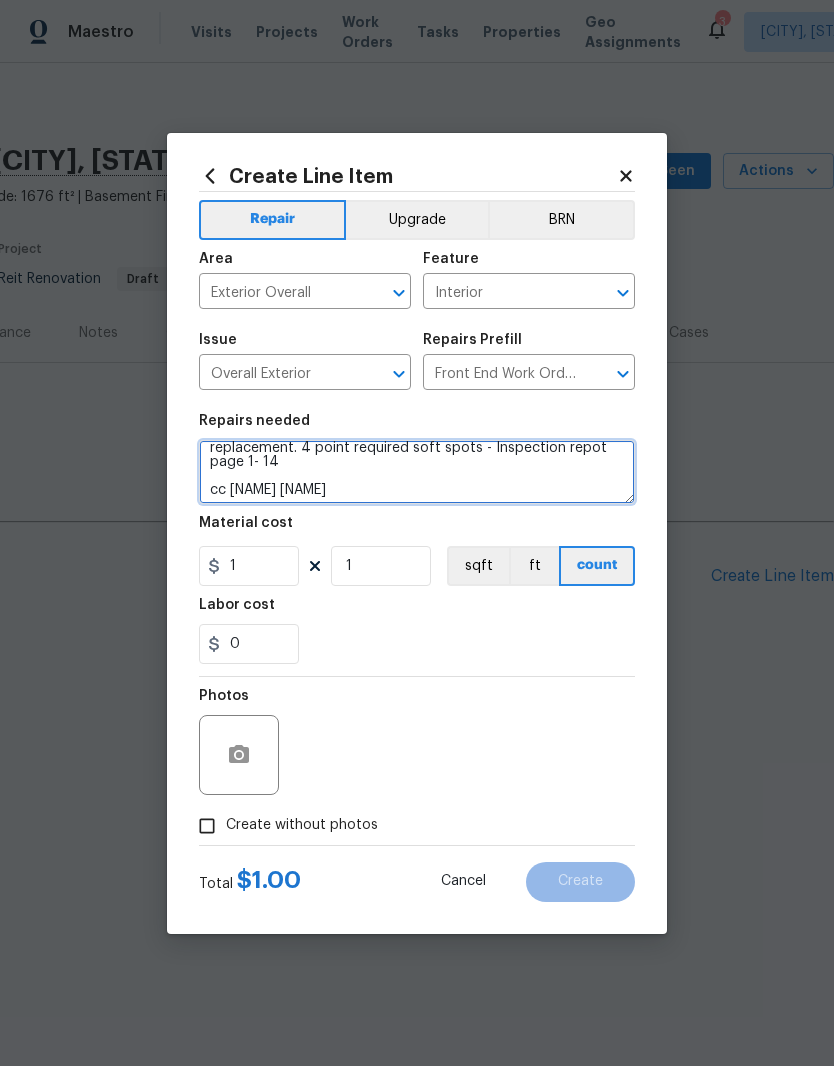 click on "RAAS VISIT- PROVIDE QUOTE
Address: [NUMBER] [STREET], [CITY], [STATE] [POSTAL_CODE]
Type of request: In Contract Property Request
Requested Due Date: As soon as possible.
Access instructions: Lockbox - [NUMBER]/[NUMBER]/[NUMBER]	 Igloo - [NUMBER]
Additional Details: Hi Please provide a quote for the following
4point - Main water shut had evidence of corrosion and leaking. 4 point required- Inspection report oages 29-30
Active leaks in master bathroom 4 point required- Inspection report page 31
Guest bathroom sinks. 4 point required- Inspection report page 33
Exposed wiring noticed in the old fuse box in laundry room. 4 point required- Inspection report page 37
Missing twist outs noticed in the main panel. 4 point required- Inspection report page 36 and 37
Roof - Soft spots in decking - Buyer asking for full roof replacement. 4 point required soft spots - Inspection repot page 1- 14
cc [NAME] [NAME]" at bounding box center (417, 472) 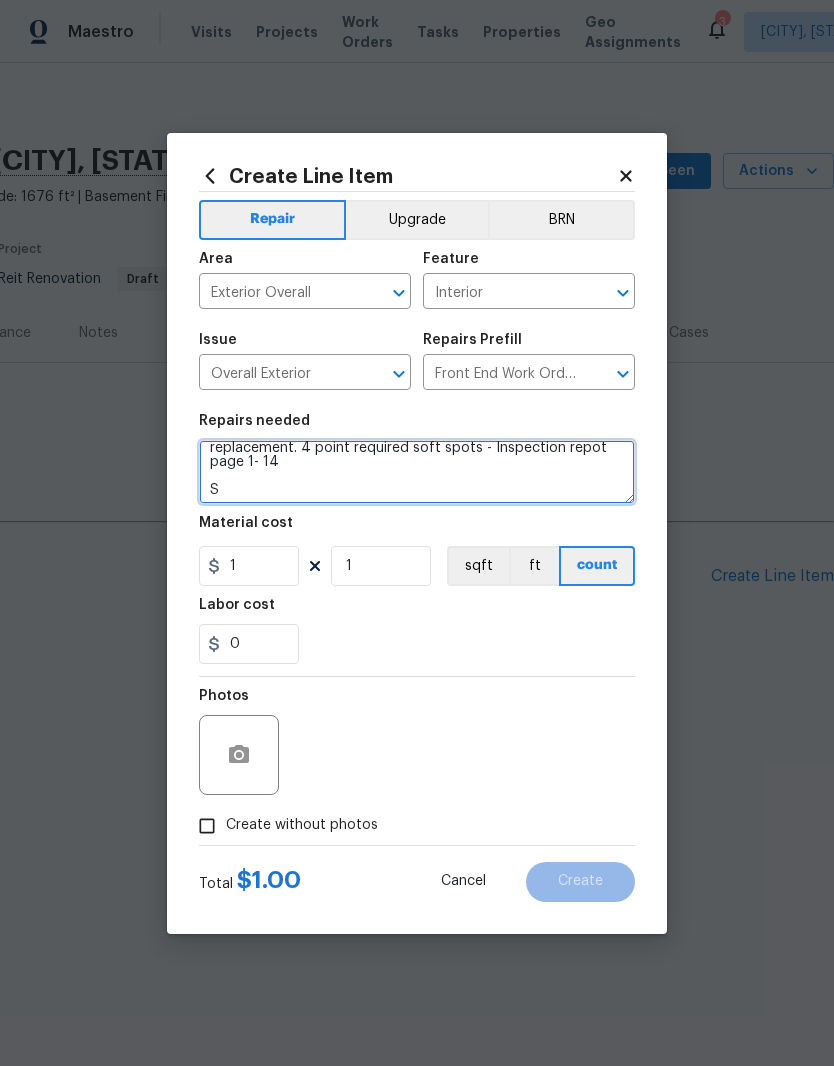 scroll, scrollTop: 285, scrollLeft: 0, axis: vertical 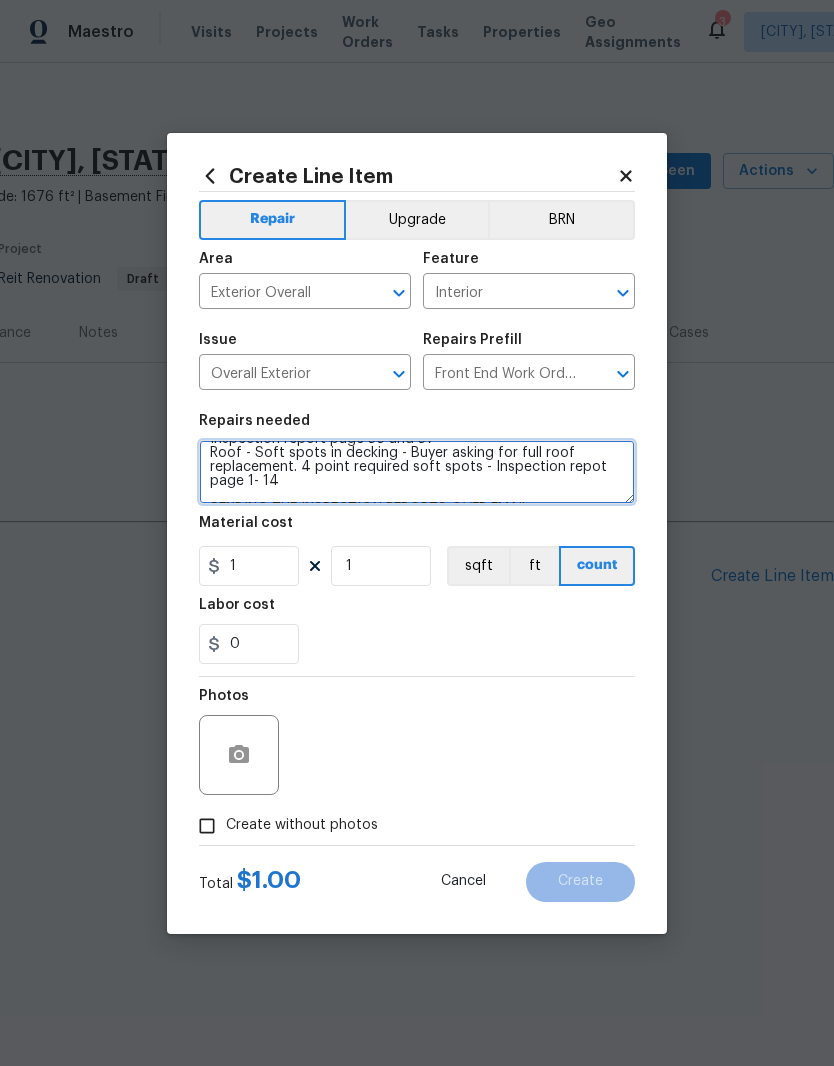 type on "RAAS VISIT- PROVIDE QUOTE
Address: [NUMBER] [STREET], [CITY], [STATE] [POSTAL_CODE]
Type of request: In Contract Property Request
Requested Due Date: As soon as possible.
Access instructions: Lockbox - [LOCKBOX_CODE]/[LOCKBOX_CODE]/[LOCKBOX_CODE]	 Igloo - [LOCKBOX_CODE]
Additional Details: Hi Please provide a quote for the following
4point - Main water shut had evidence of corrosion and leaking. 4 point required- Inspection report oages 29-30
Active leaks in master bathroom 4 point required- Inspection report page 31
Guest bathroom sinks. 4 point required- Inspection report page 33
Exposed wiring noticed in the old fuse box in laundry room. 4 point required- Inspection report page 37
Missing twist outs noticed in the main panel. 4 point required- Inspection report page 36 and 37
Roof - Soft spots in decking - Buyer asking for full roof replacement. 4 point required soft spots - Inspection repot page 1- 14
SENDING THE INSPECTION REPORTS OVER EMAIL" 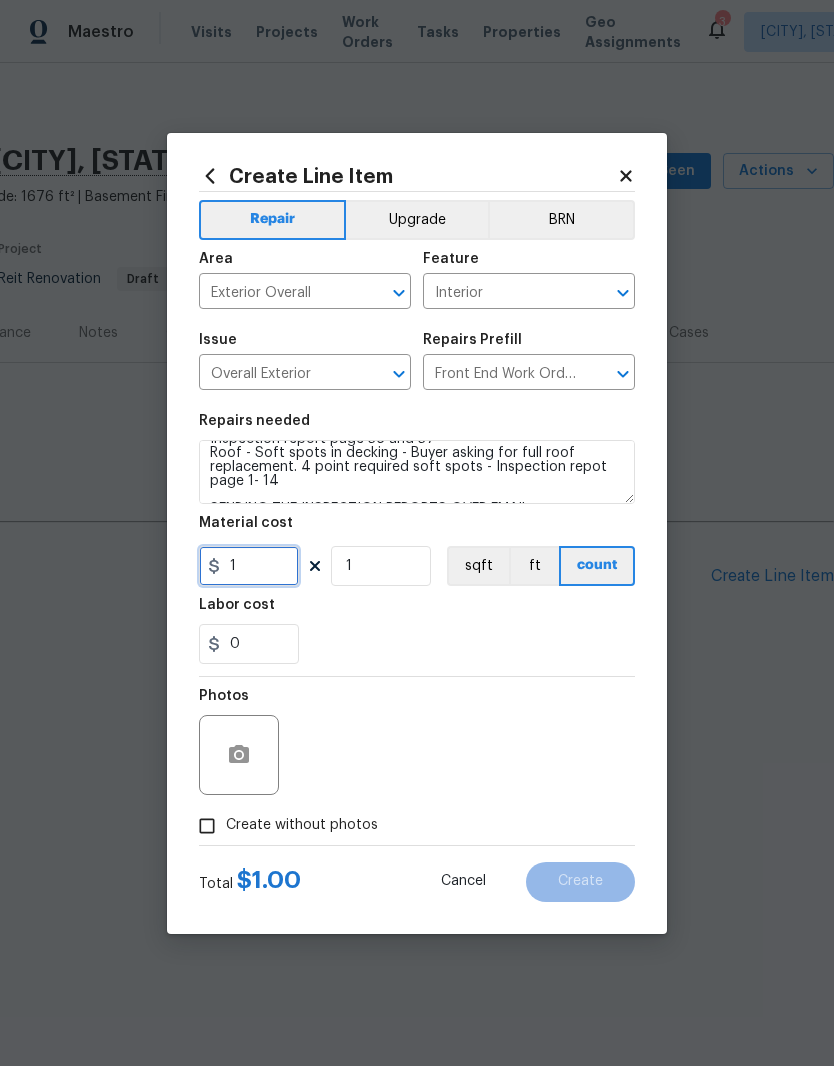click on "1" at bounding box center (249, 566) 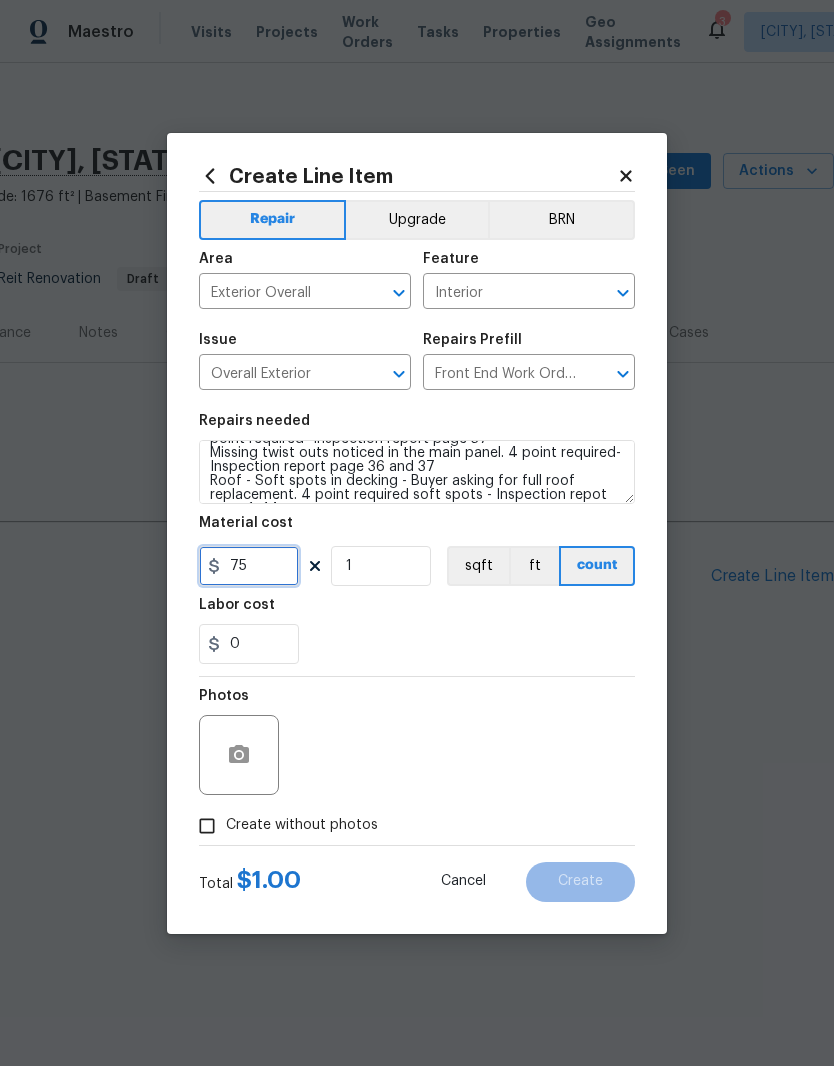 scroll, scrollTop: 253, scrollLeft: 0, axis: vertical 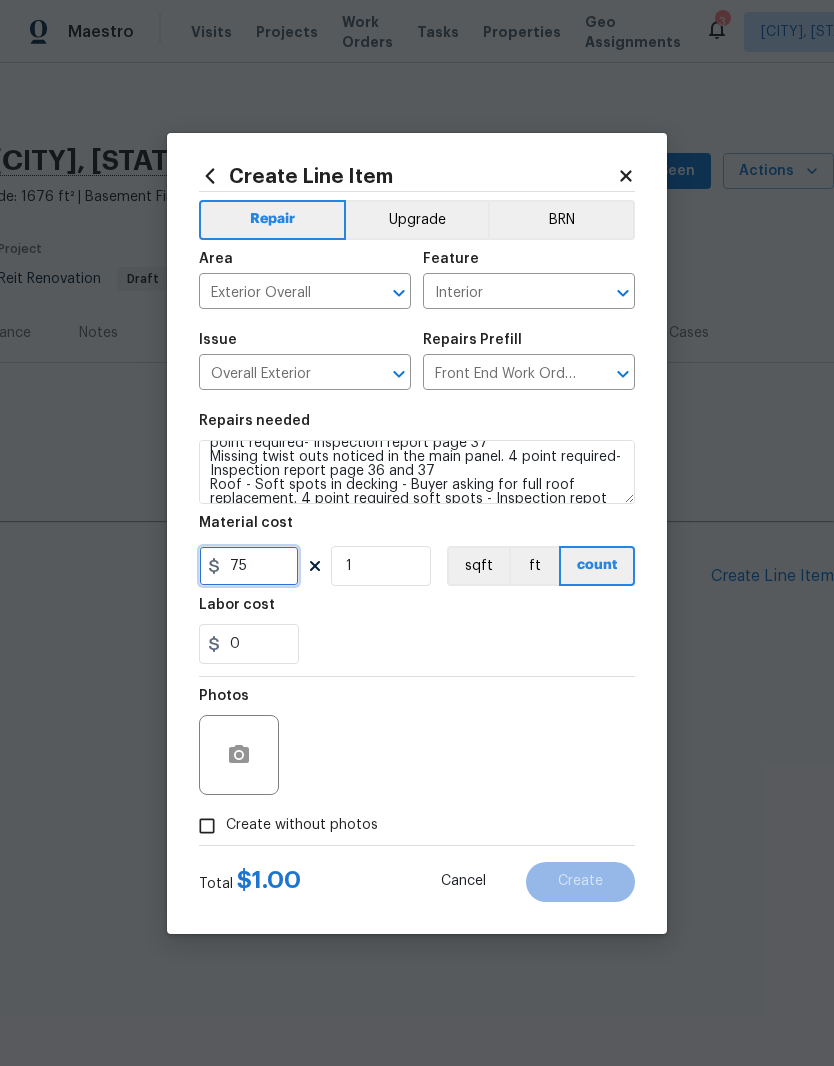 type on "75" 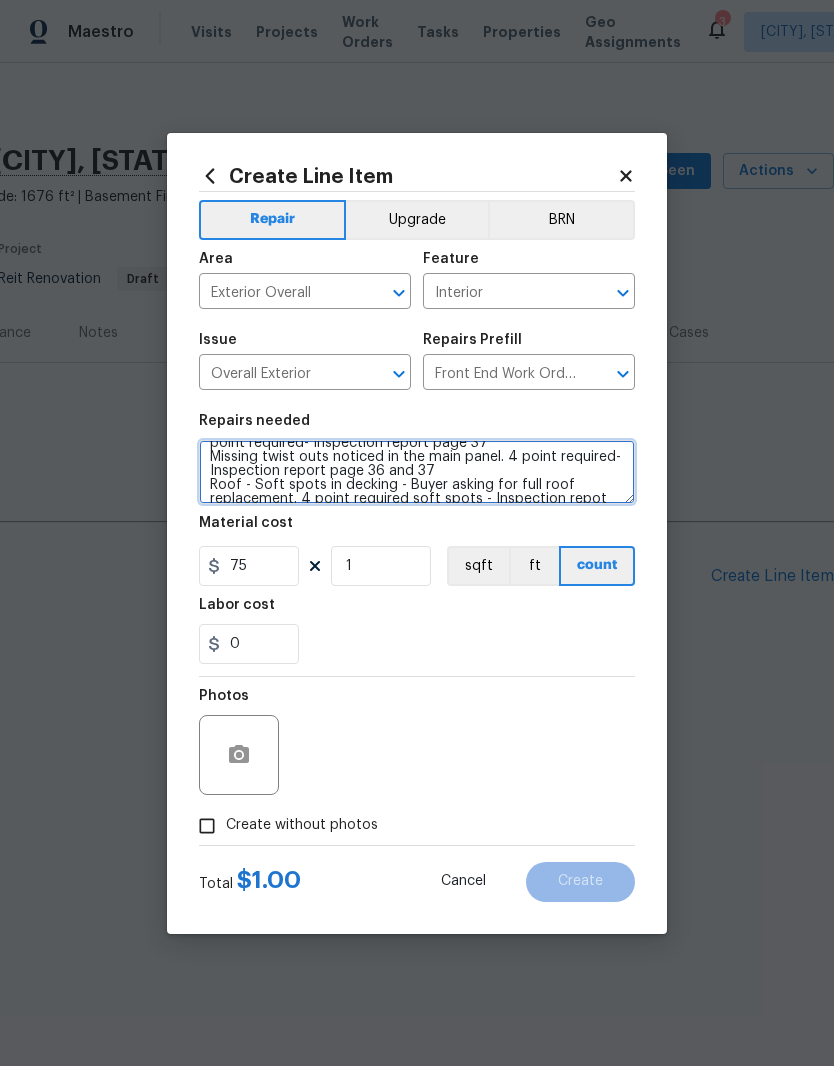 click on "RAAS VISIT- PROVIDE QUOTE
Address: [NUMBER] [STREET], [CITY], [STATE] [POSTAL_CODE]
Type of request: In Contract Property Request
Requested Due Date: As soon as possible.
Access instructions: Lockbox - [LOCKBOX_CODE]/[LOCKBOX_CODE]/[LOCKBOX_CODE]	 Igloo - [LOCKBOX_CODE]
Additional Details: Hi Please provide a quote for the following
4point - Main water shut had evidence of corrosion and leaking. 4 point required- Inspection report oages 29-30
Active leaks in master bathroom 4 point required- Inspection report page 31
Guest bathroom sinks. 4 point required- Inspection report page 33
Exposed wiring noticed in the old fuse box in laundry room. 4 point required- Inspection report page 37
Missing twist outs noticed in the main panel. 4 point required- Inspection report page 36 and 37
Roof - Soft spots in decking - Buyer asking for full roof replacement. 4 point required soft spots - Inspection repot page 1- 14
SENDING THE INSPECTION REPORTS OVER EMAIL" at bounding box center (417, 472) 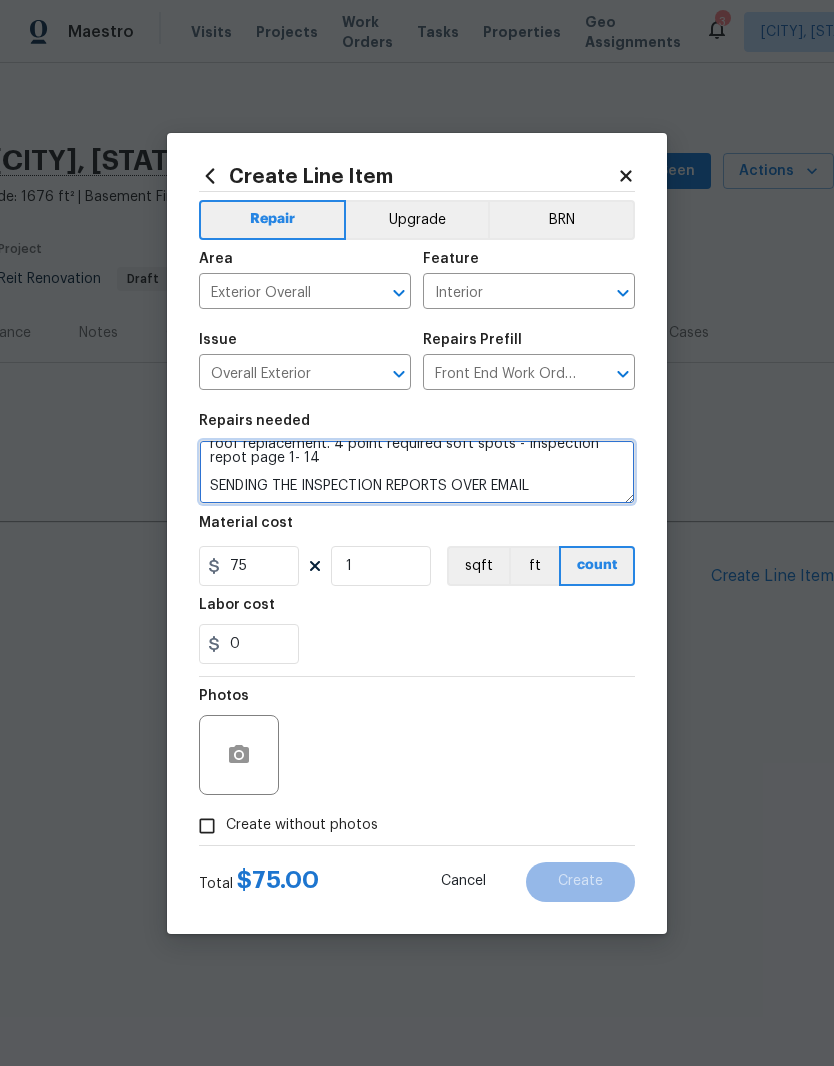 scroll, scrollTop: 294, scrollLeft: 0, axis: vertical 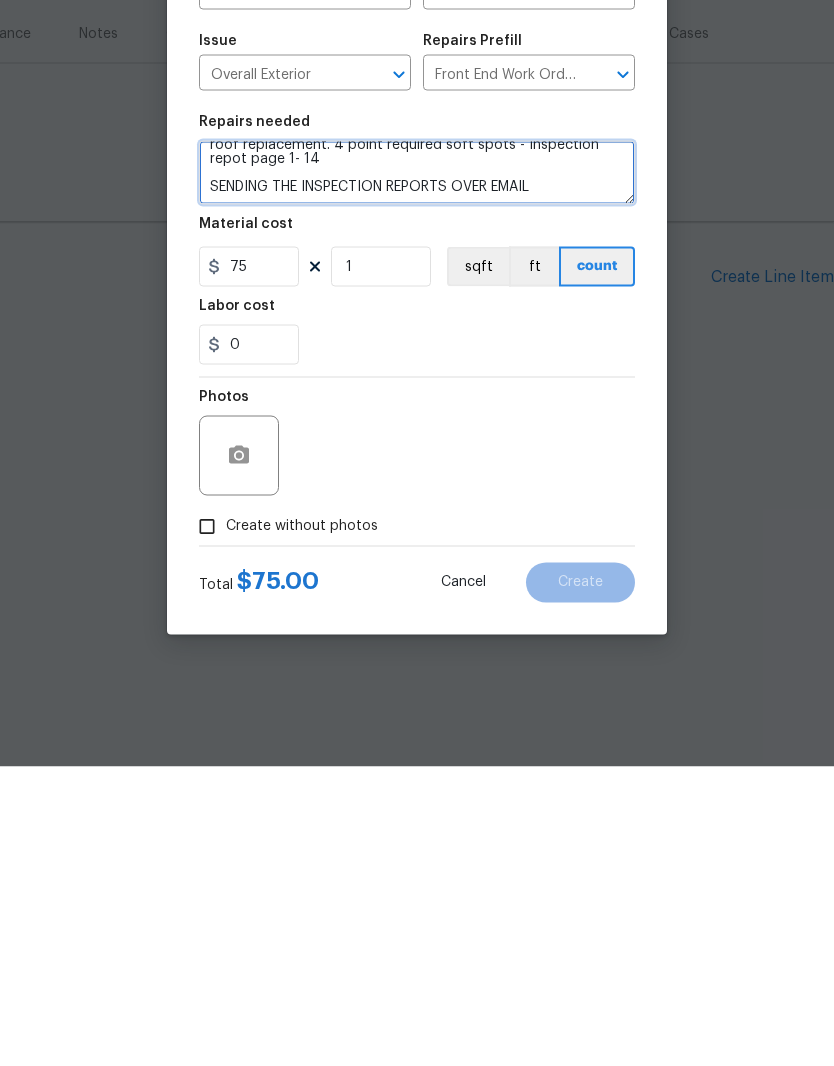 type on "RAAS VISIT- PROVIDE QUOTE
Address: [NUMBER] [STREET], [CITY], [STATE] [ZIP]
Type of request: In Contract Property Request
Requested Due Date: As soon as possible.
Access instructions: Lockbox - [NUMBER]/[NUMBER]/[NUMBER]	 Igloo - [NUMBER]
Additional Details: Hi Please provide a quote for the following
4point - Main water shut had evidence of corrosion and leaking. 4 point required- Inspection report oages 29-30
Active leaks in master bathroom 4 point required- Inspection report page 31
Guest bathroom sinks. 4 point required- Inspection report page 33
Exposed wiring noticed in the old fuse box in laundry room. 4 point required- Inspection report page 37
Missing twist outs noticed in the main panel. 4 point required- Inspection report page 36 and 37
REPLACE Roof - Soft spots in decking - Buyer asking for full roof replacement. 4 point required soft spots - Inspection repot page 1- 14
SENDING THE INSPECTION REPORTS OVER EMAIL" 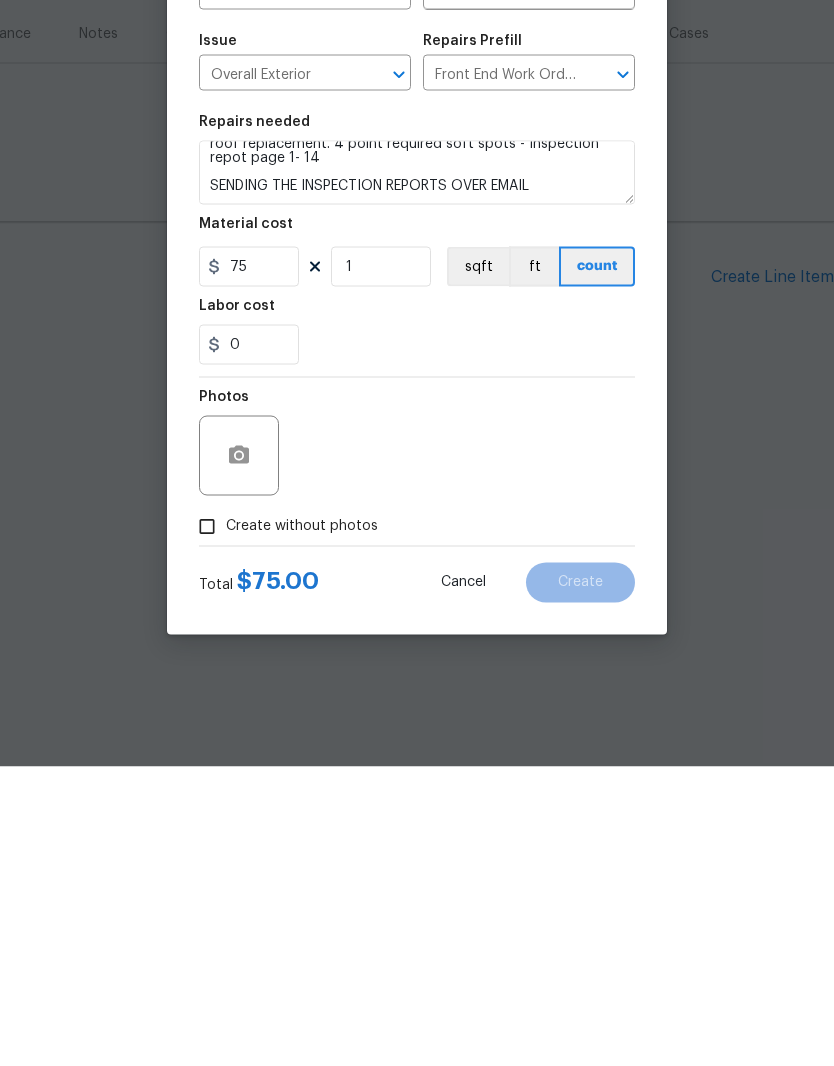 click on "Create without photos" at bounding box center (207, 826) 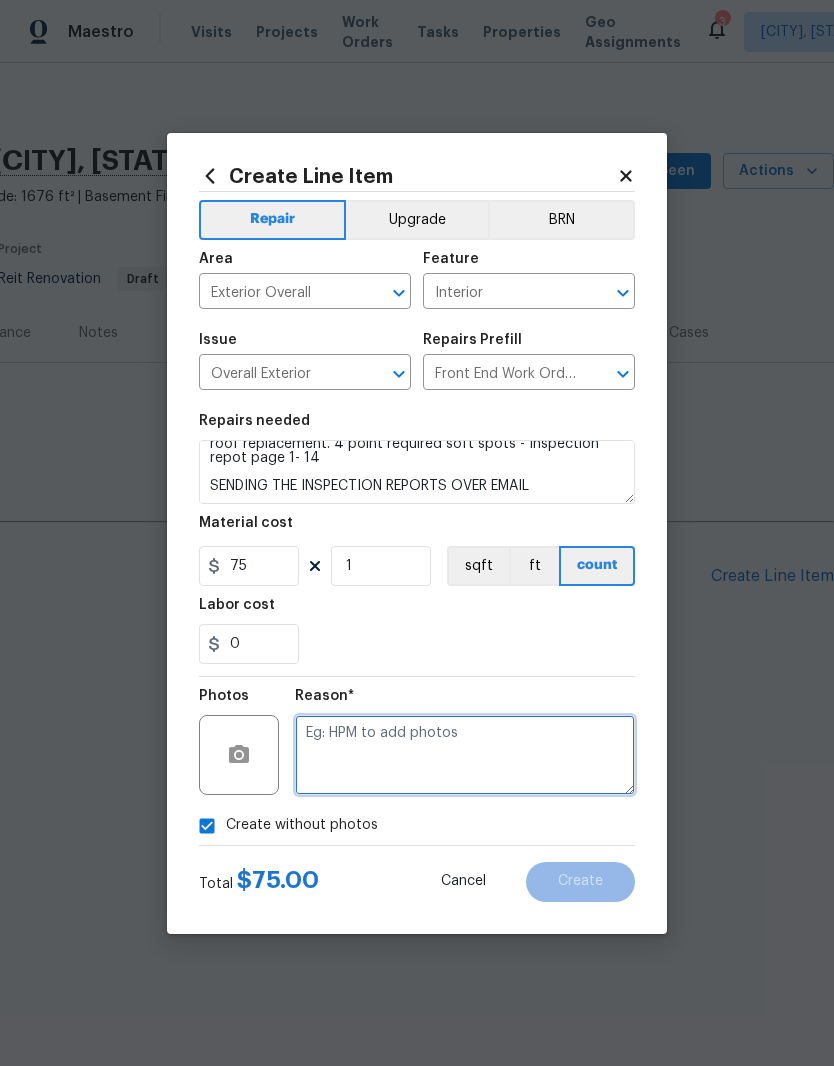 click at bounding box center [465, 755] 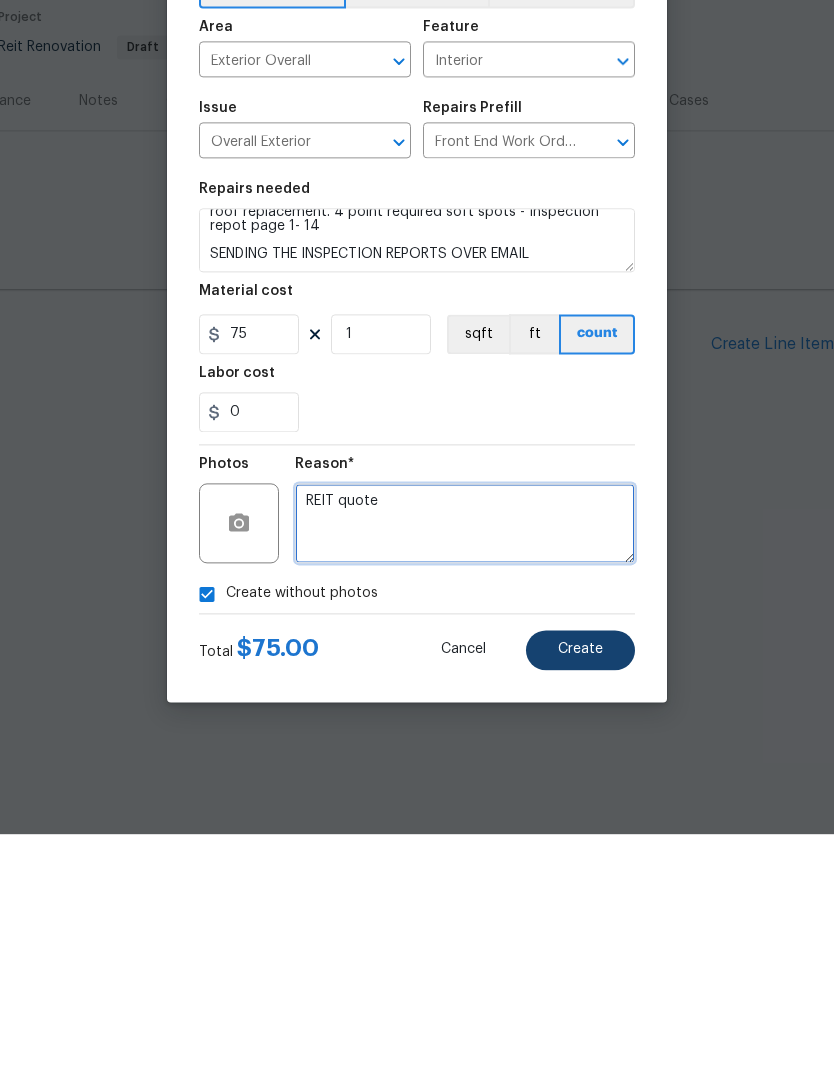 type on "REIT quote" 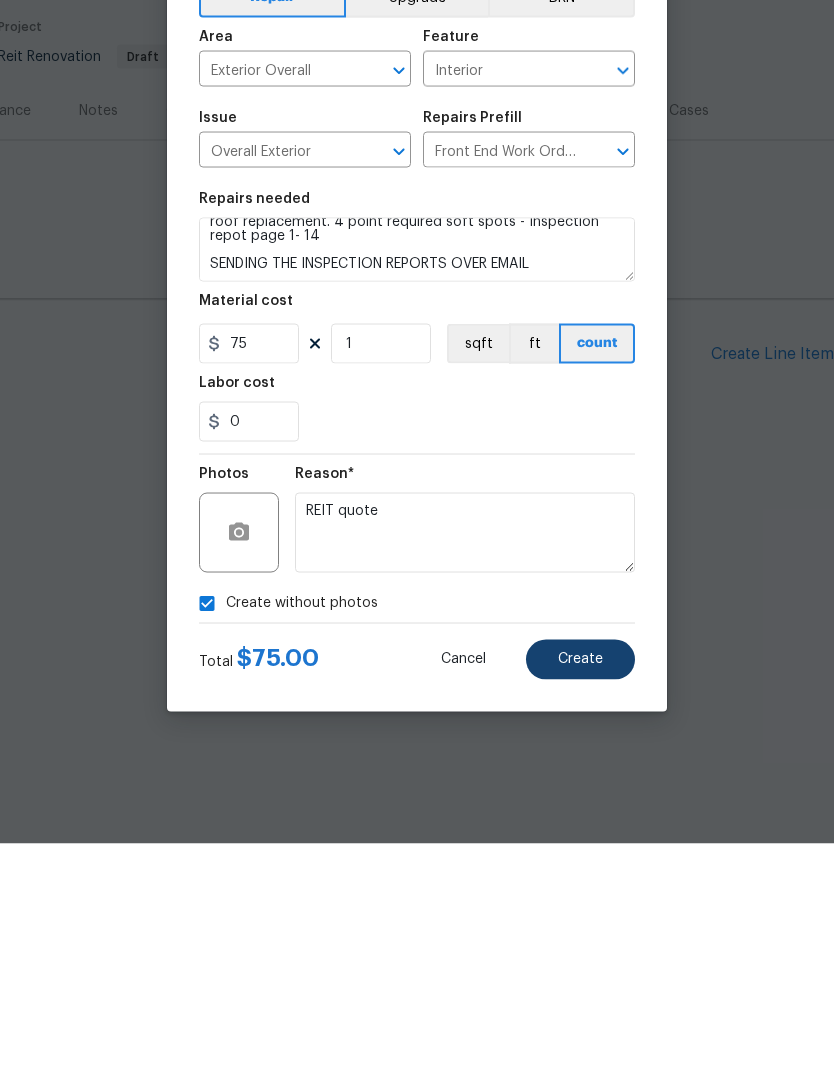 click on "Create" at bounding box center [580, 881] 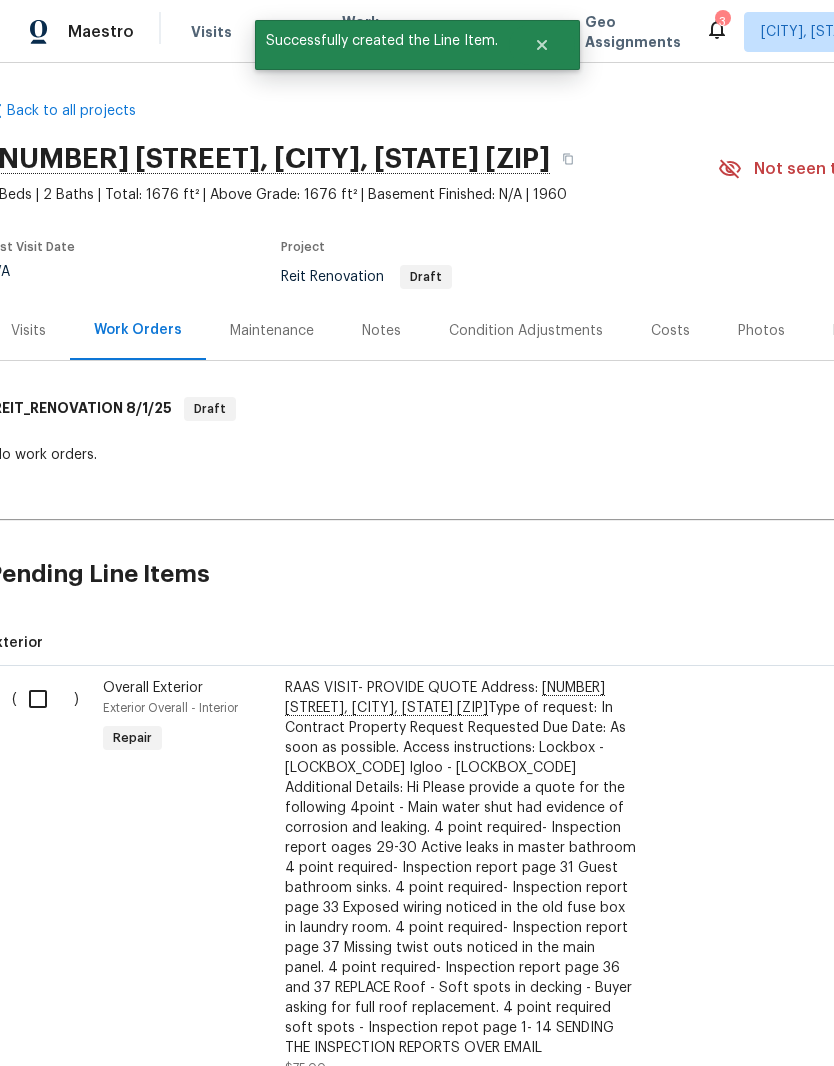 scroll, scrollTop: 2, scrollLeft: 14, axis: both 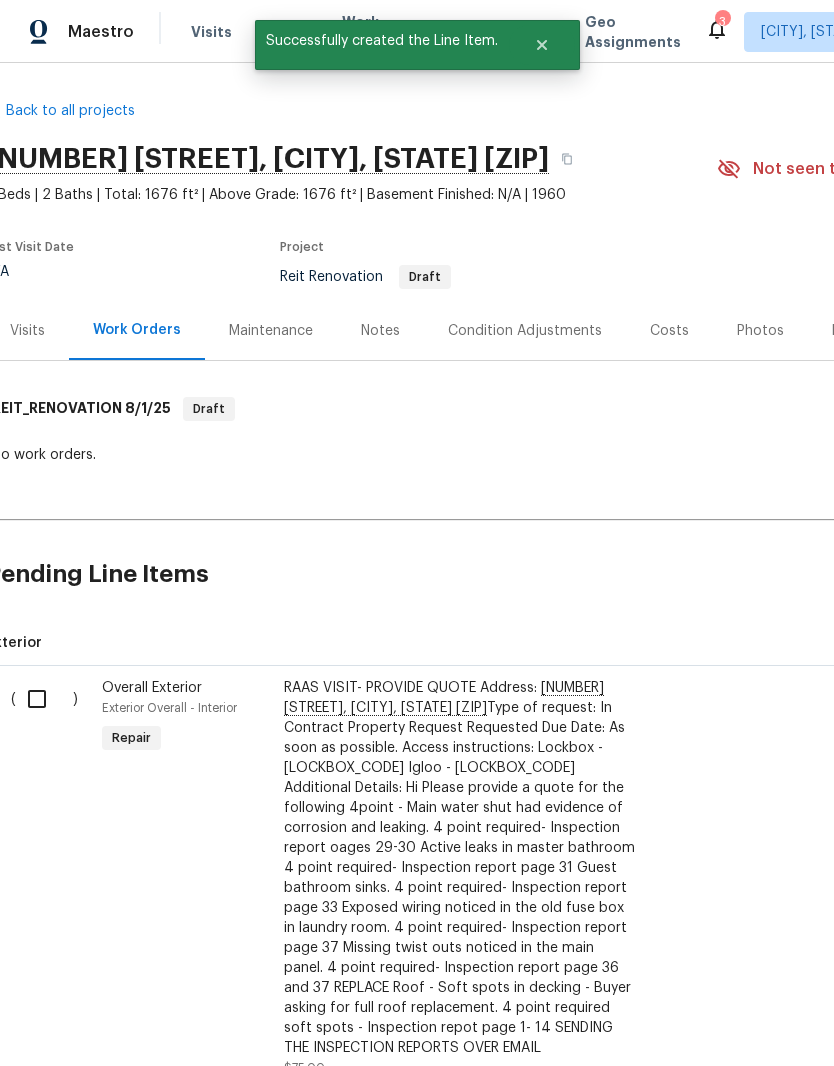 click at bounding box center (44, 699) 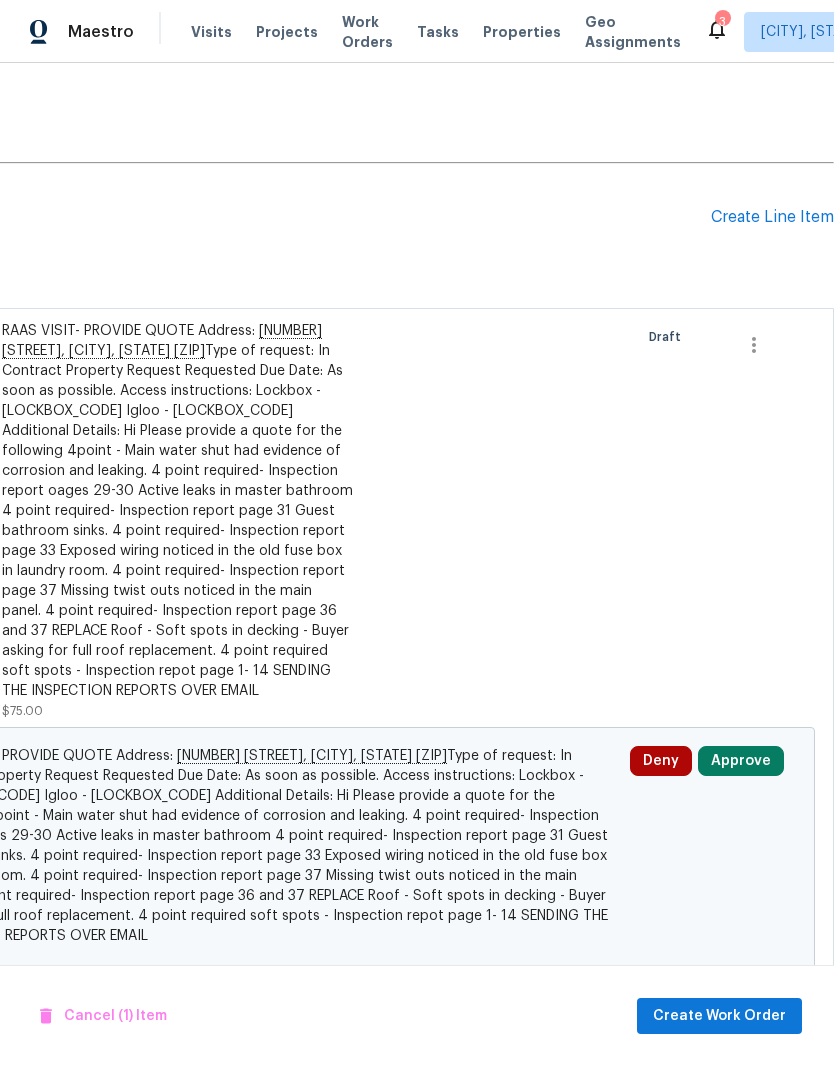 scroll, scrollTop: 359, scrollLeft: 296, axis: both 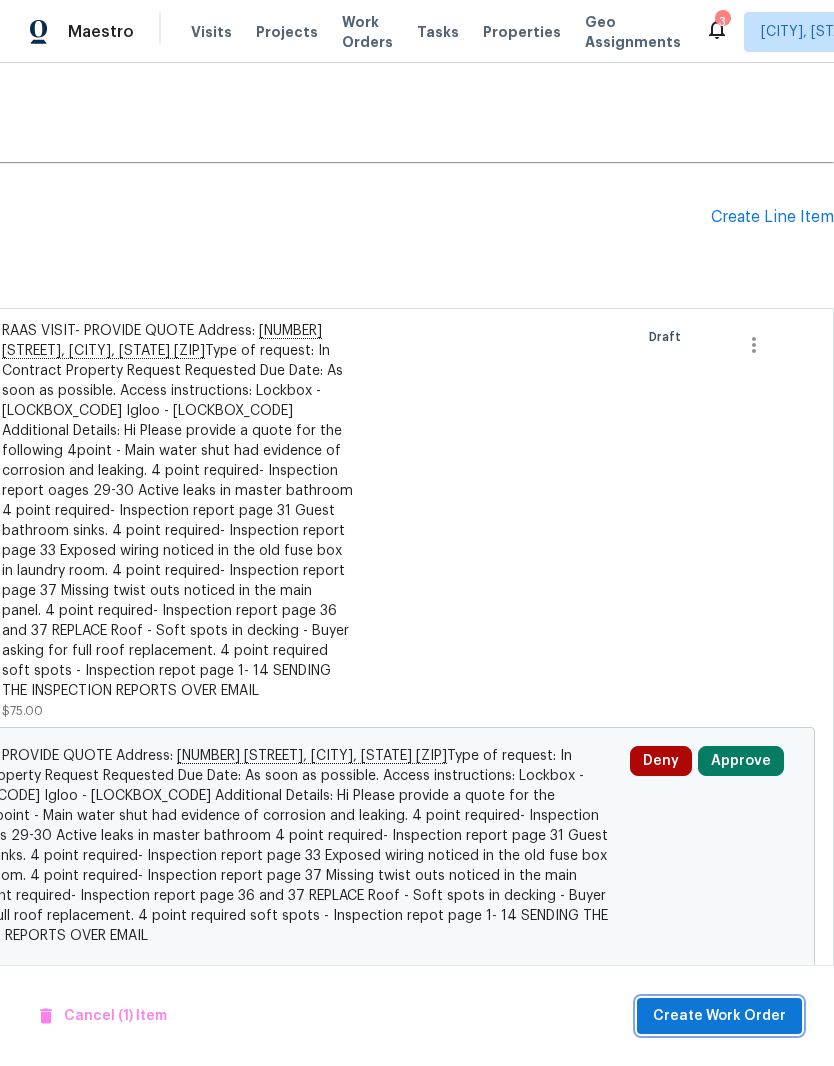 click on "Create Work Order" at bounding box center (719, 1016) 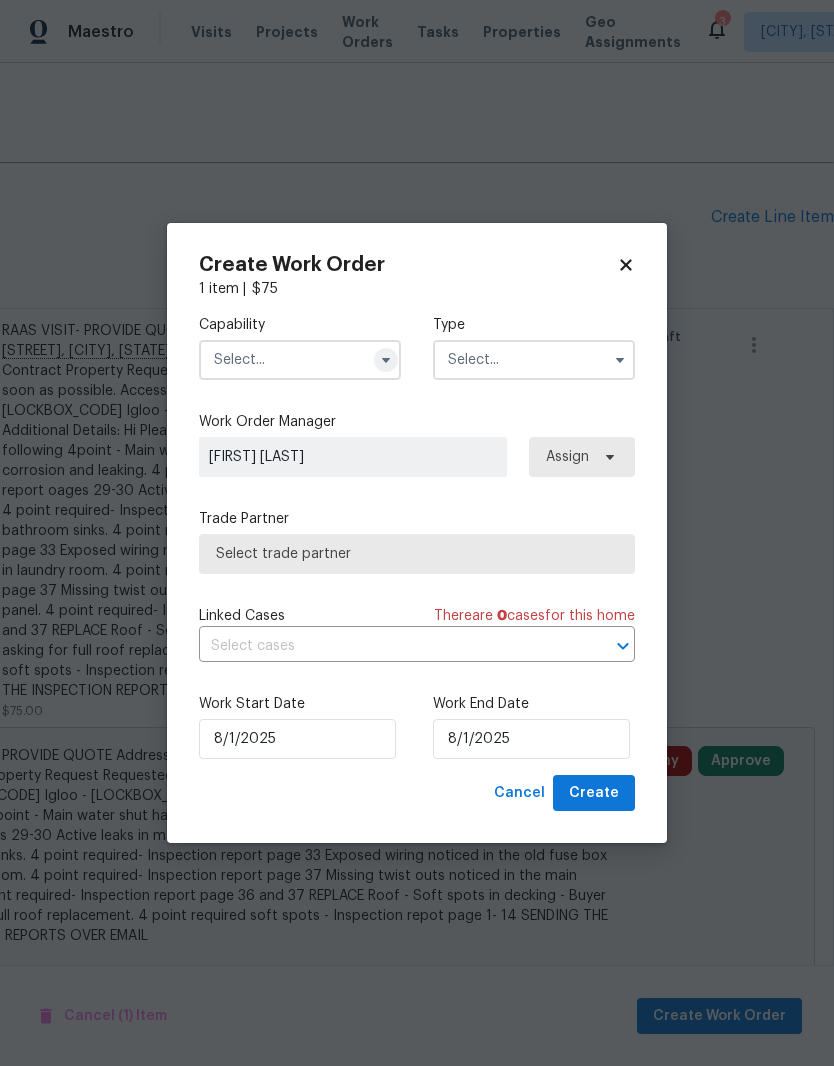 click at bounding box center [386, 360] 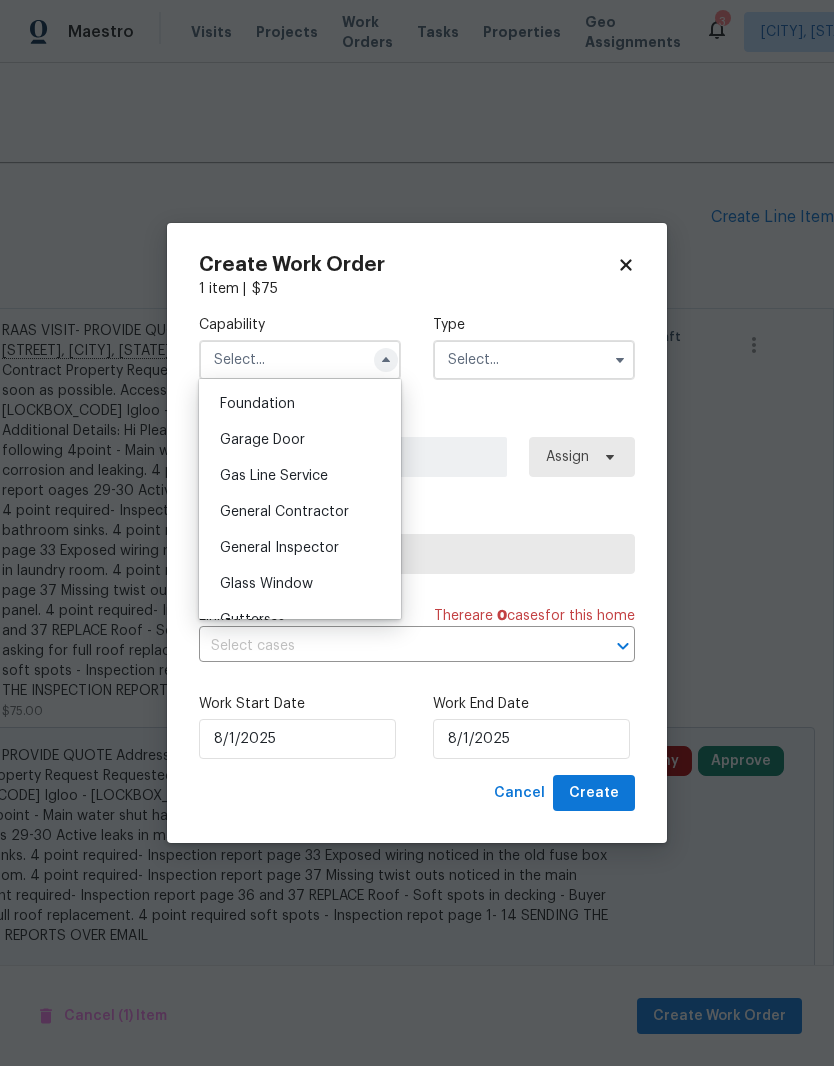 scroll, scrollTop: 849, scrollLeft: 0, axis: vertical 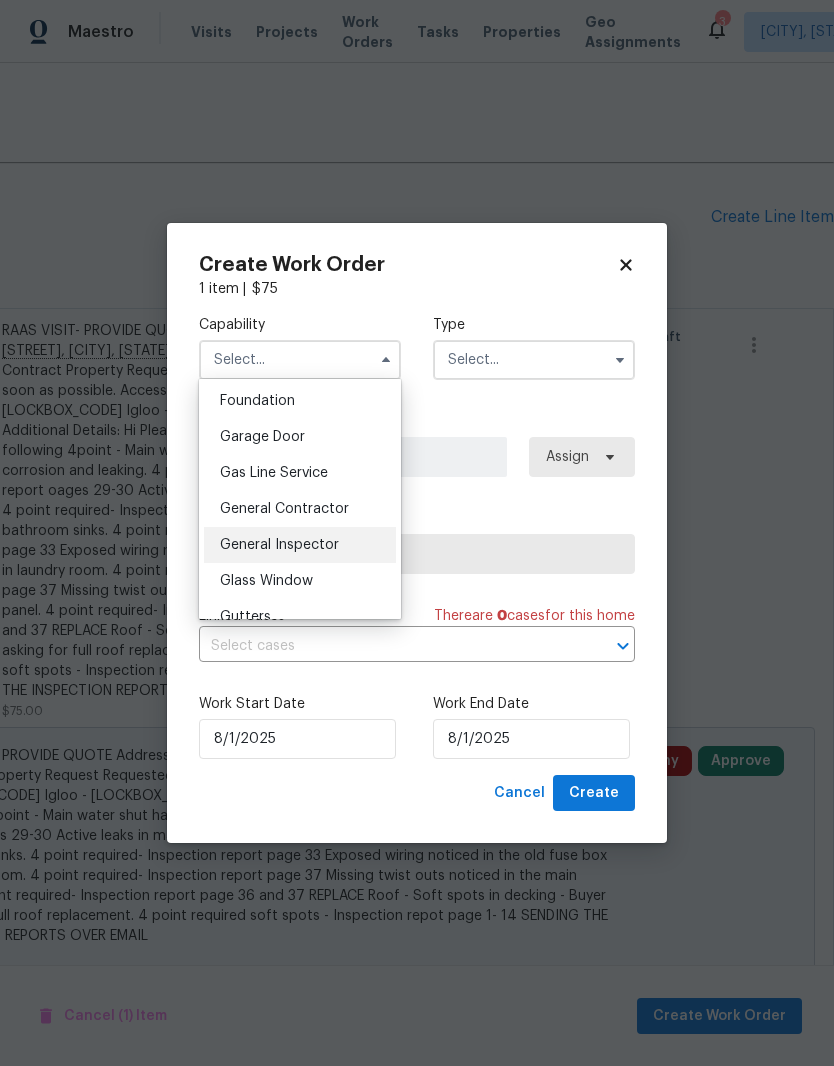 click on "General Inspector" at bounding box center (279, 545) 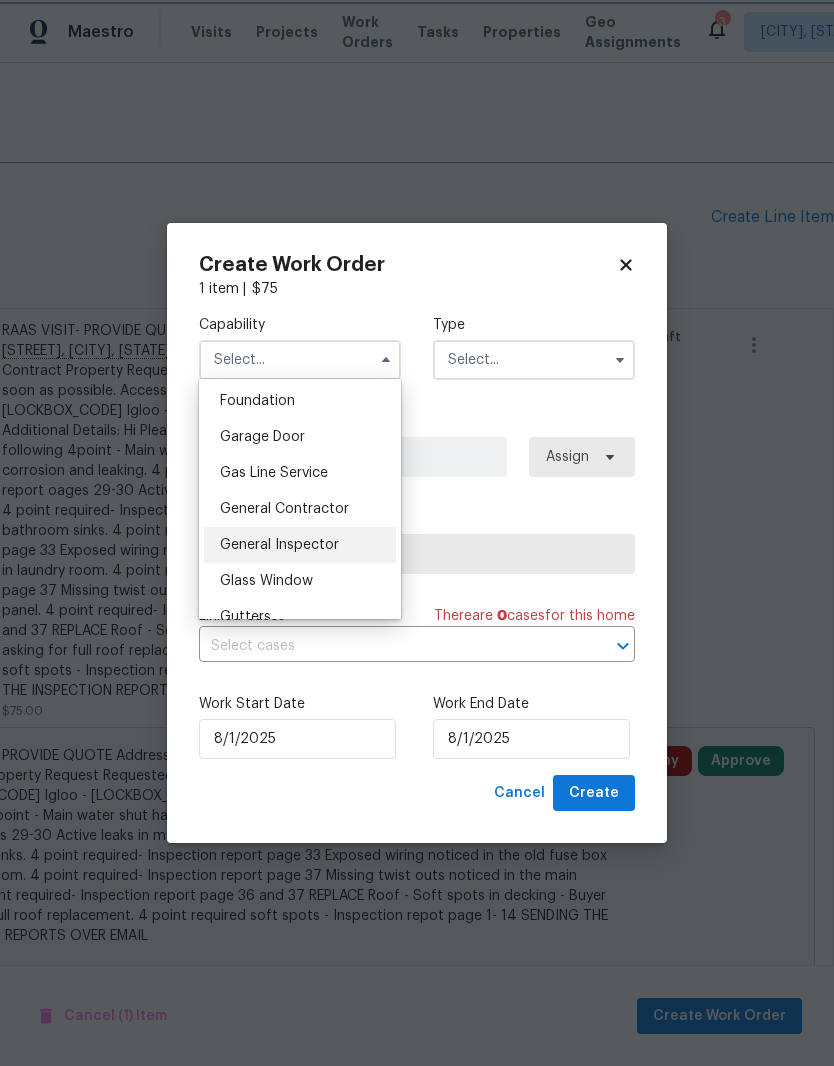 type on "General Inspector" 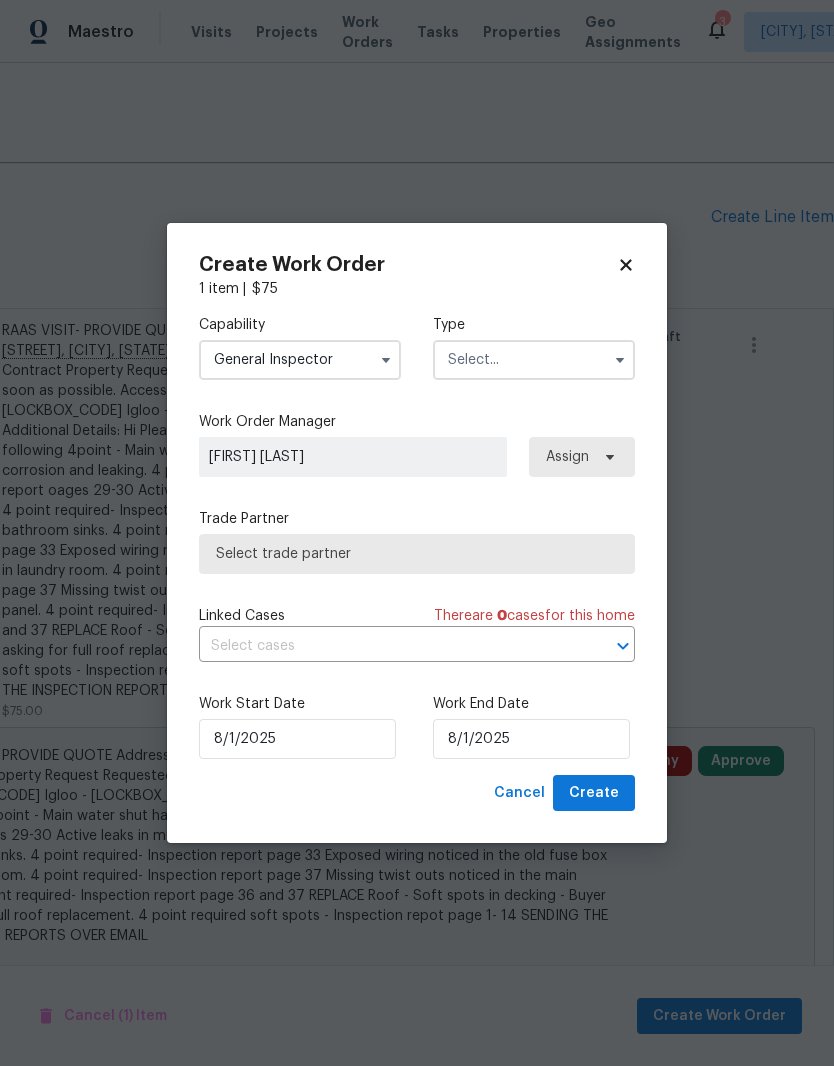 click at bounding box center (534, 360) 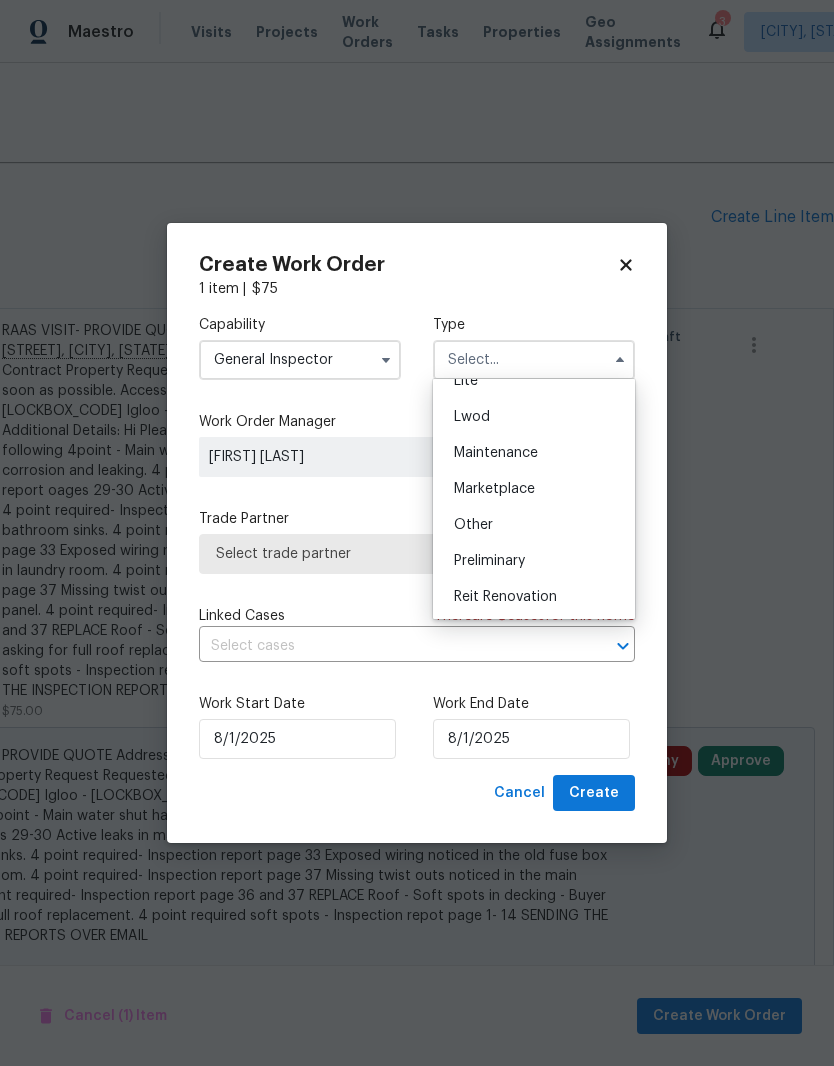 scroll, scrollTop: 274, scrollLeft: 0, axis: vertical 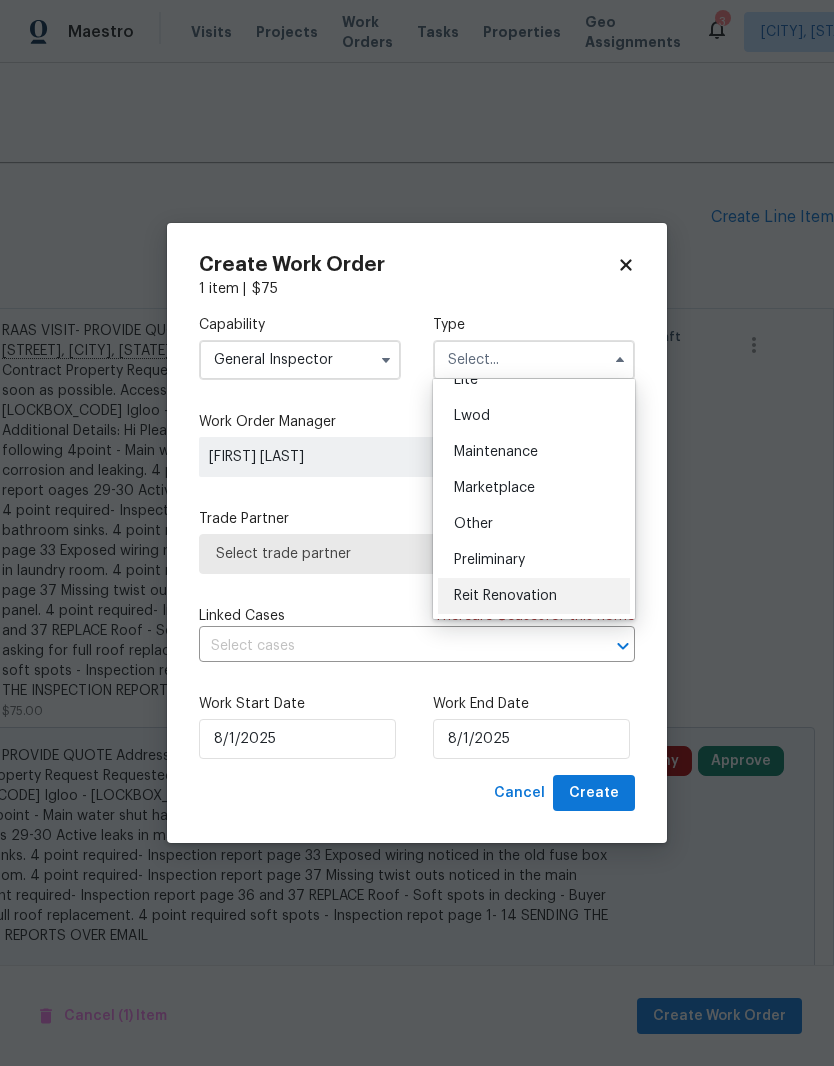 click on "Reit Renovation" at bounding box center (505, 596) 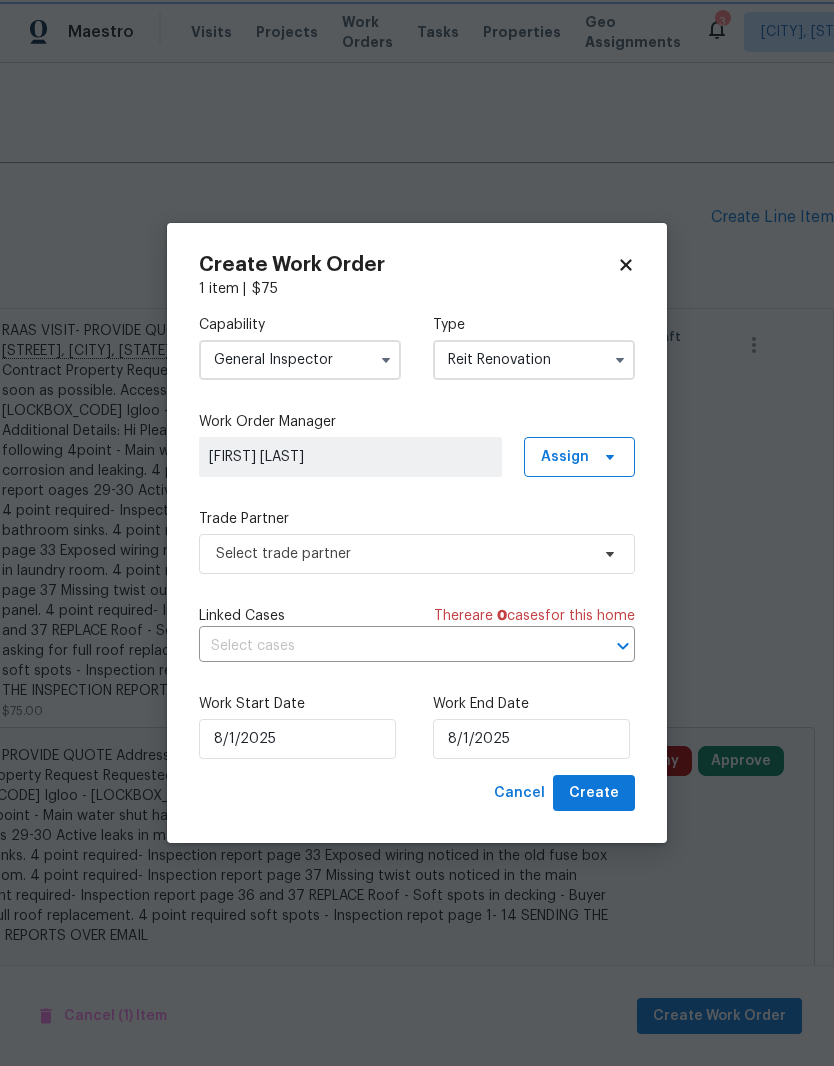 scroll, scrollTop: 0, scrollLeft: 0, axis: both 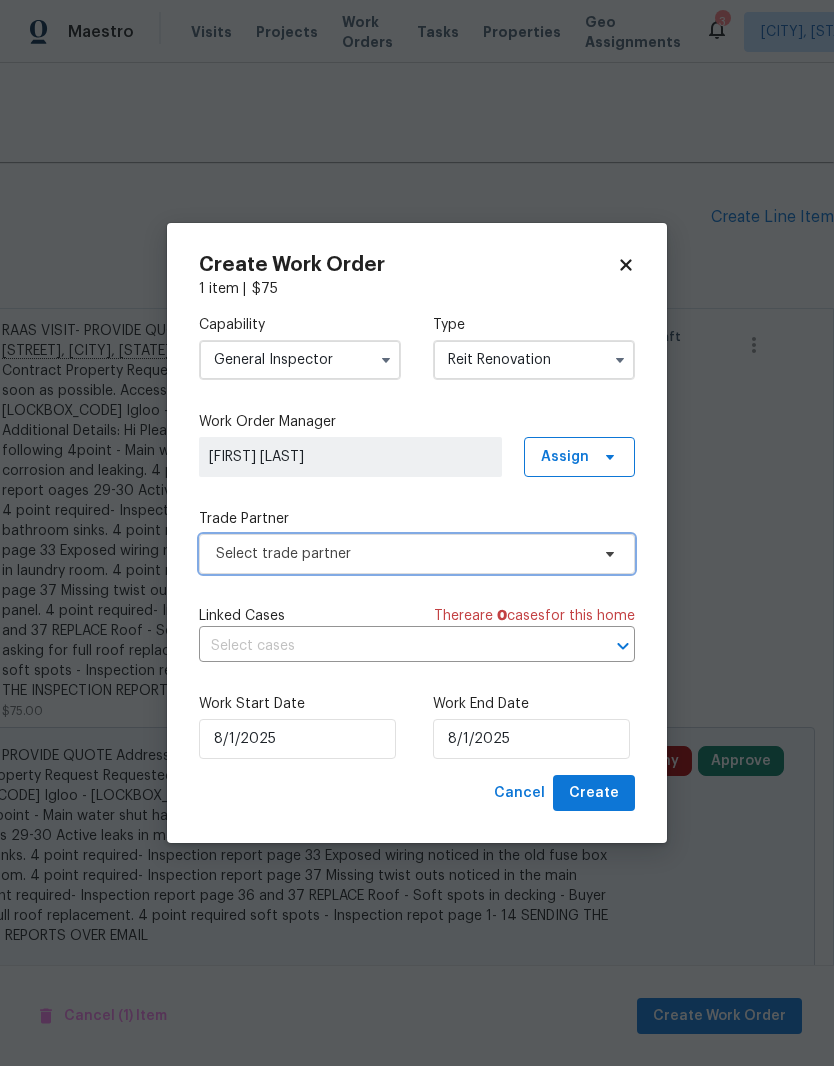 click on "Select trade partner" at bounding box center [402, 554] 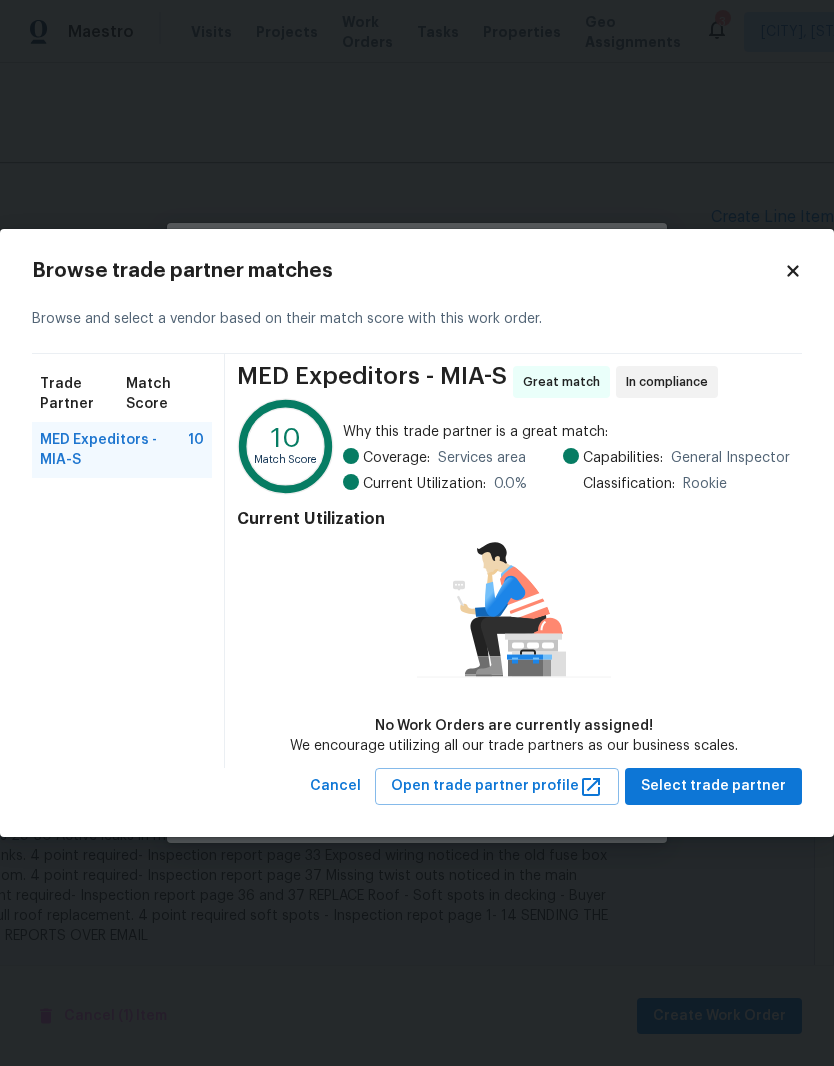 click 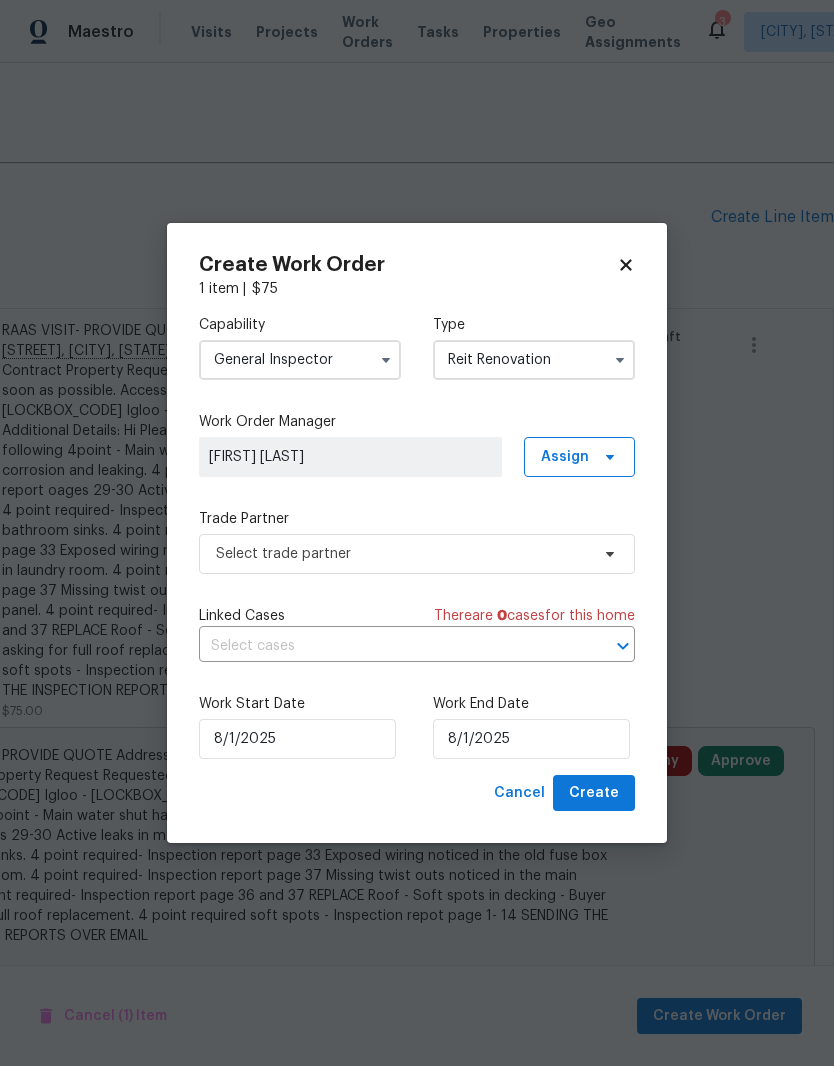 click on "General Inspector" at bounding box center [300, 360] 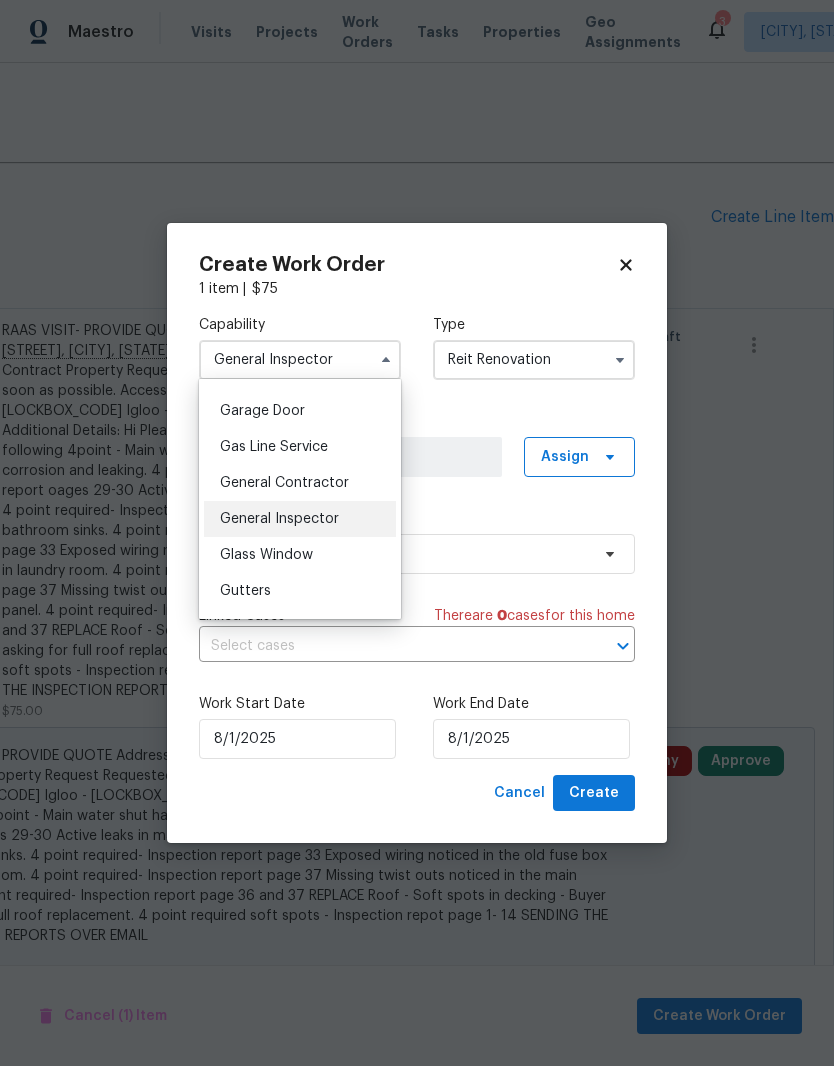 scroll, scrollTop: 880, scrollLeft: 0, axis: vertical 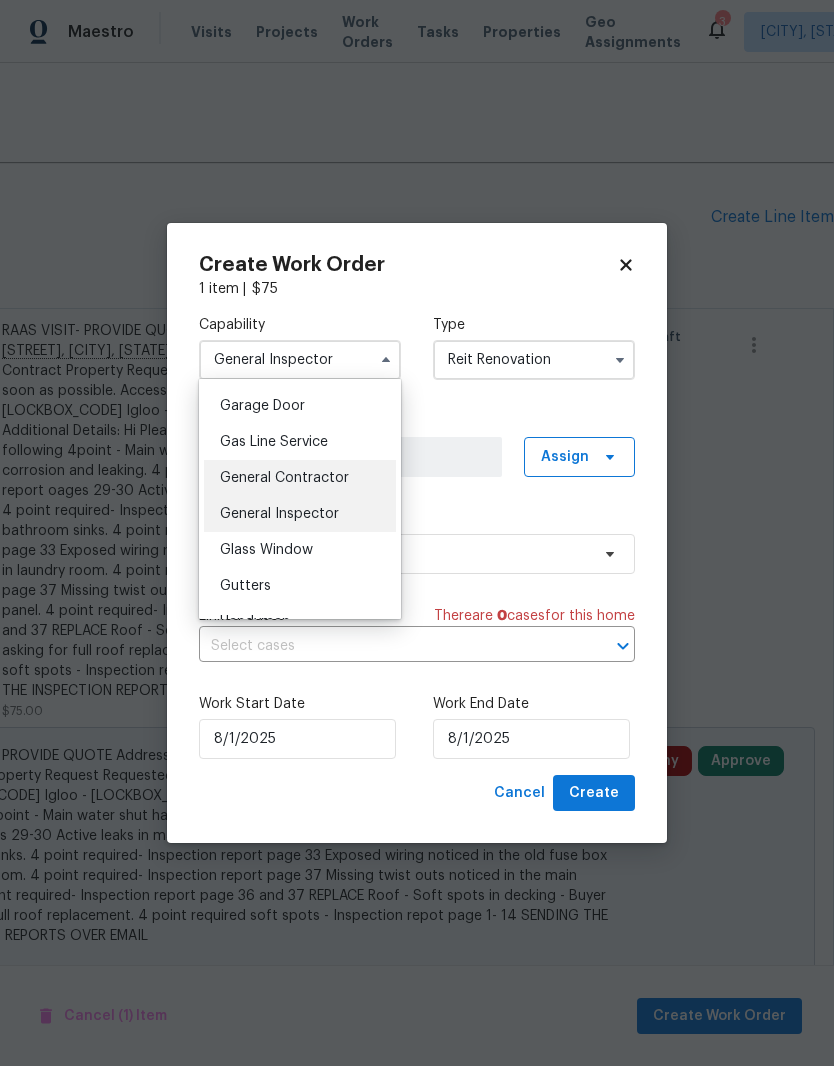 click on "General Contractor" at bounding box center (284, 478) 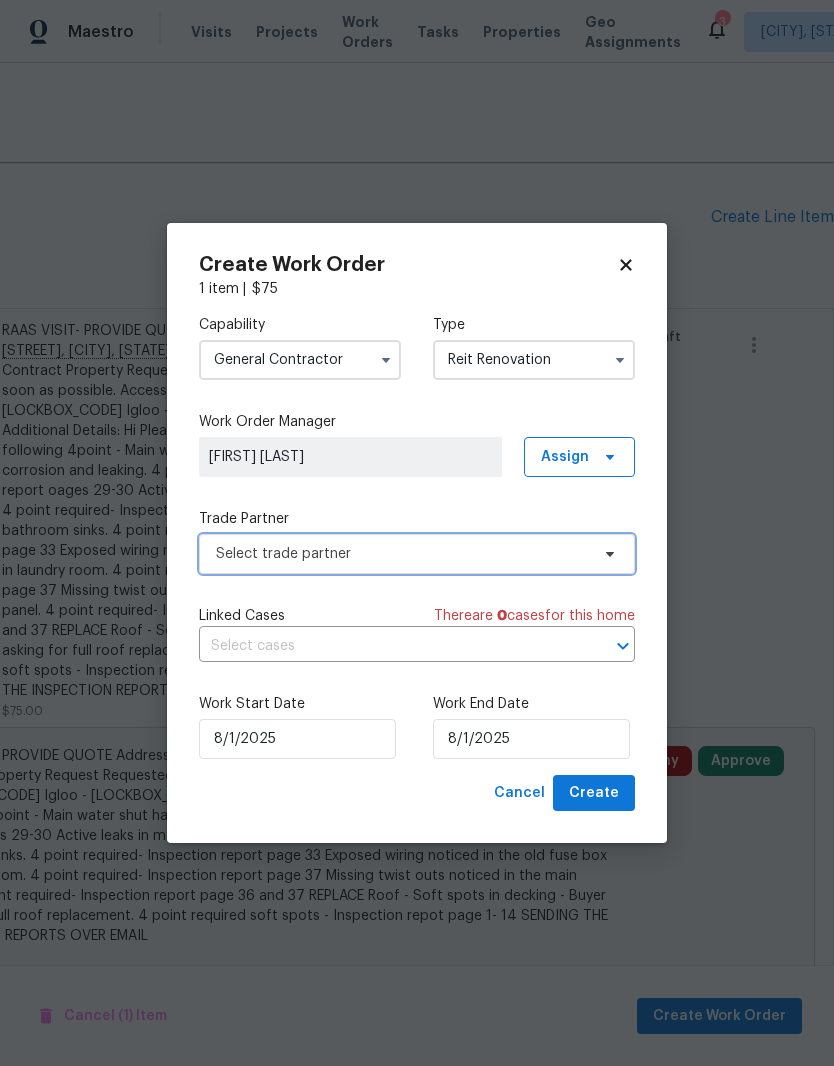 click on "Select trade partner" at bounding box center [417, 554] 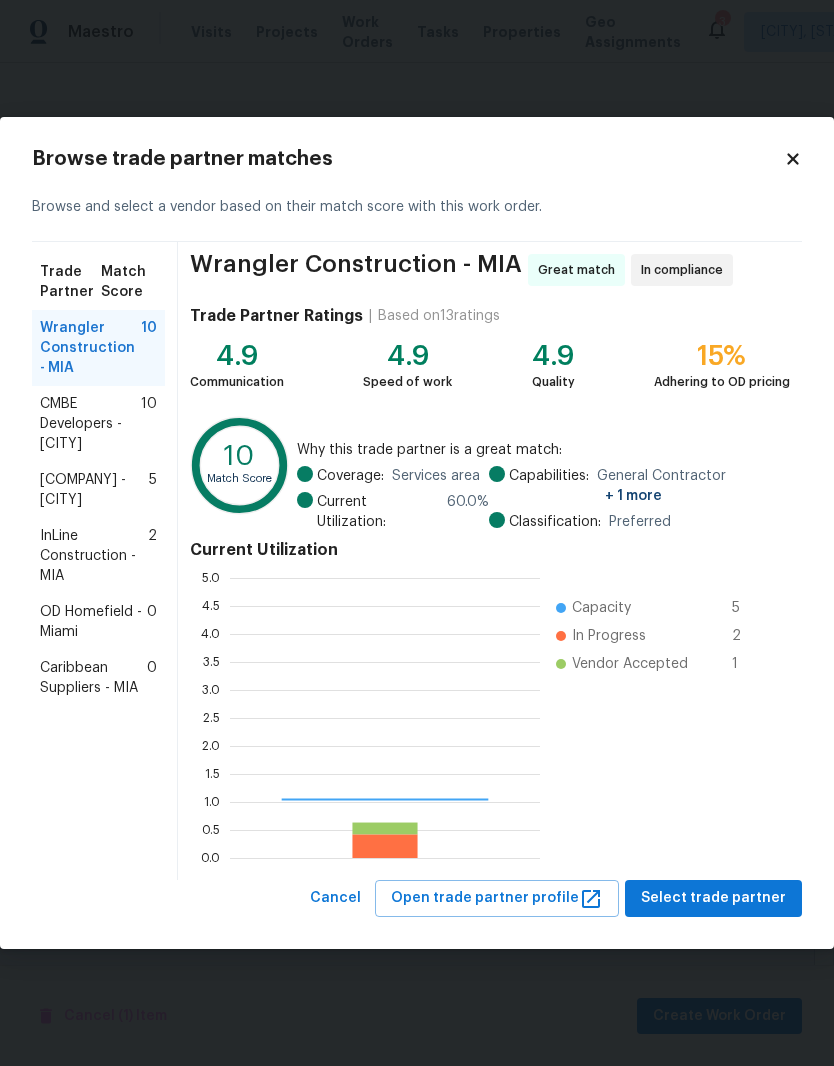 scroll, scrollTop: 2, scrollLeft: 2, axis: both 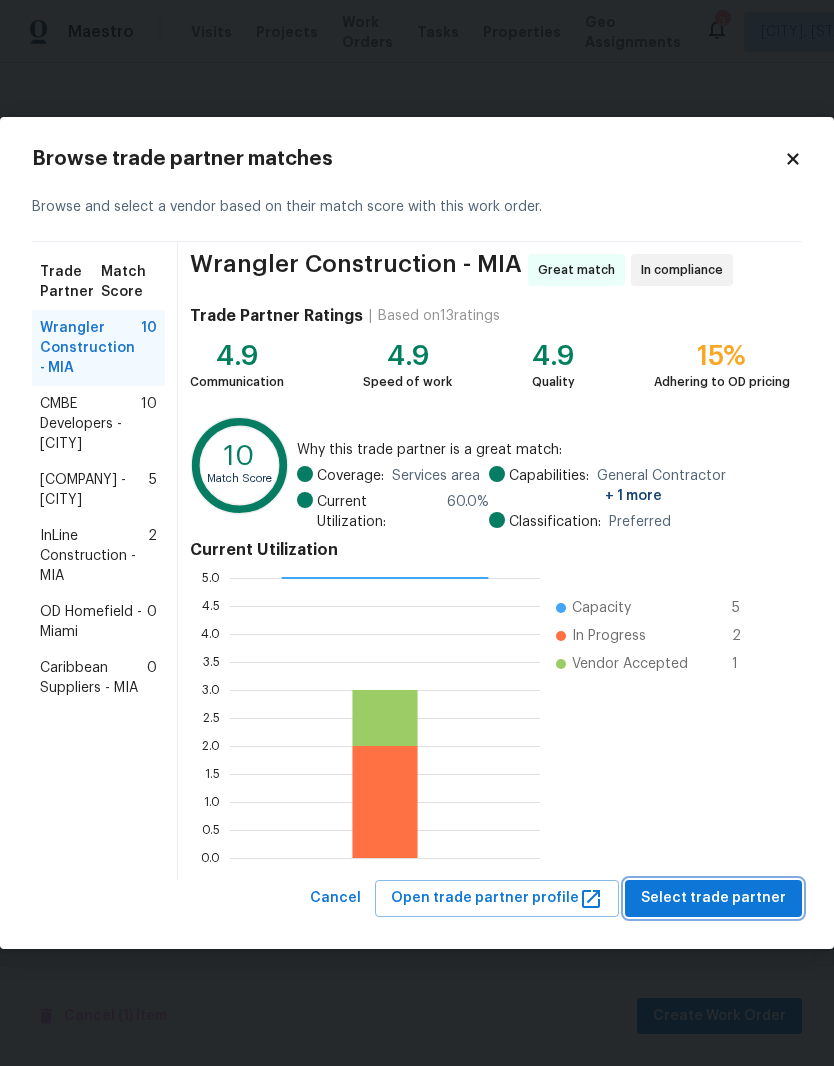 click on "Select trade partner" at bounding box center [713, 898] 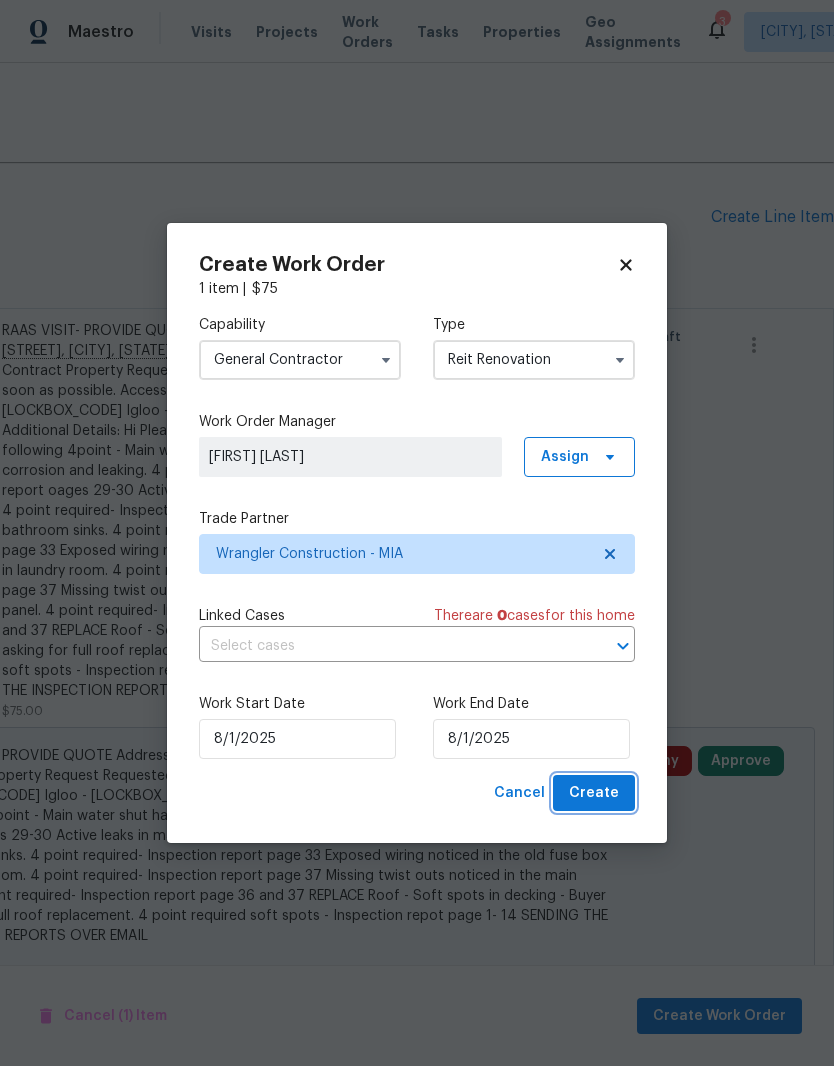 click on "Create" at bounding box center (594, 793) 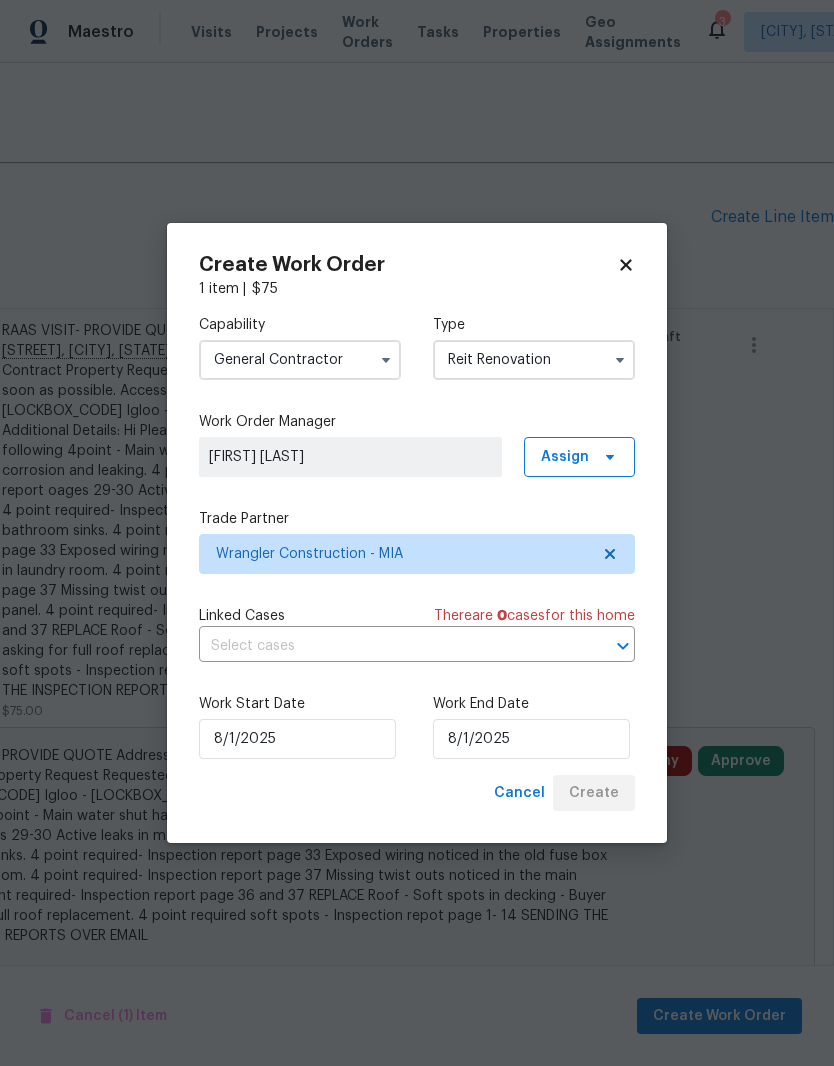 scroll, scrollTop: 0, scrollLeft: 296, axis: horizontal 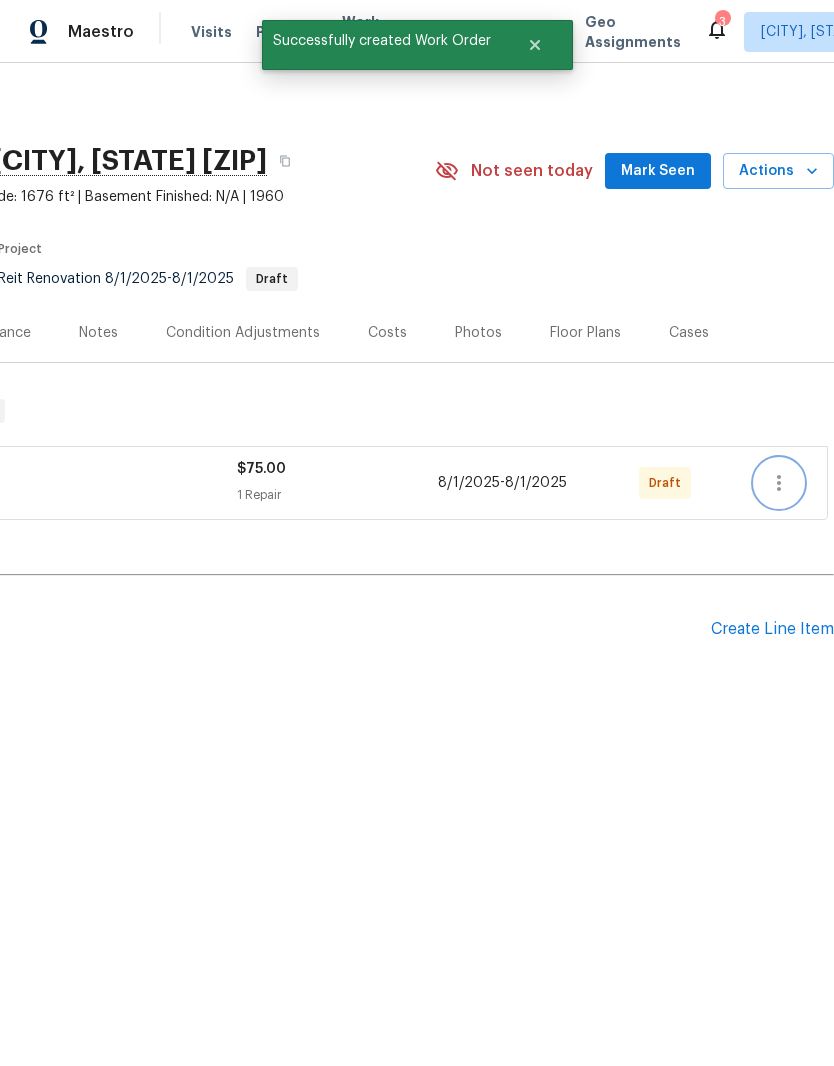 click 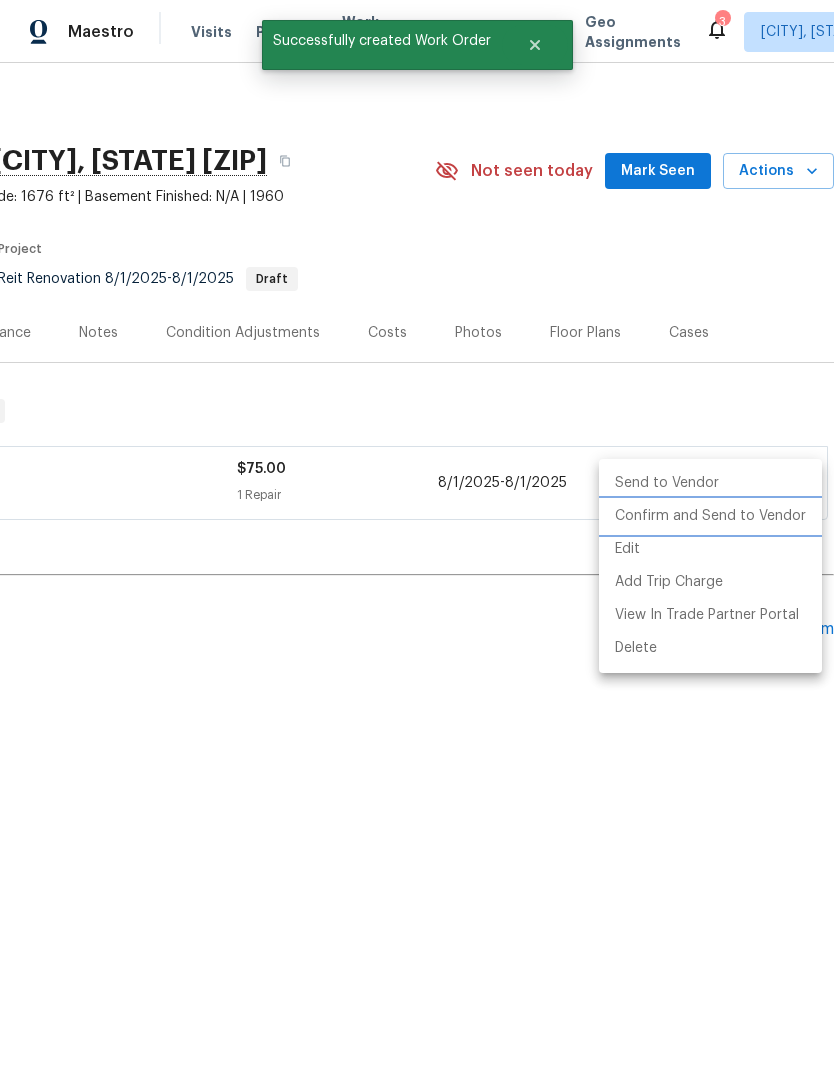 click on "Confirm and Send to Vendor" at bounding box center [710, 516] 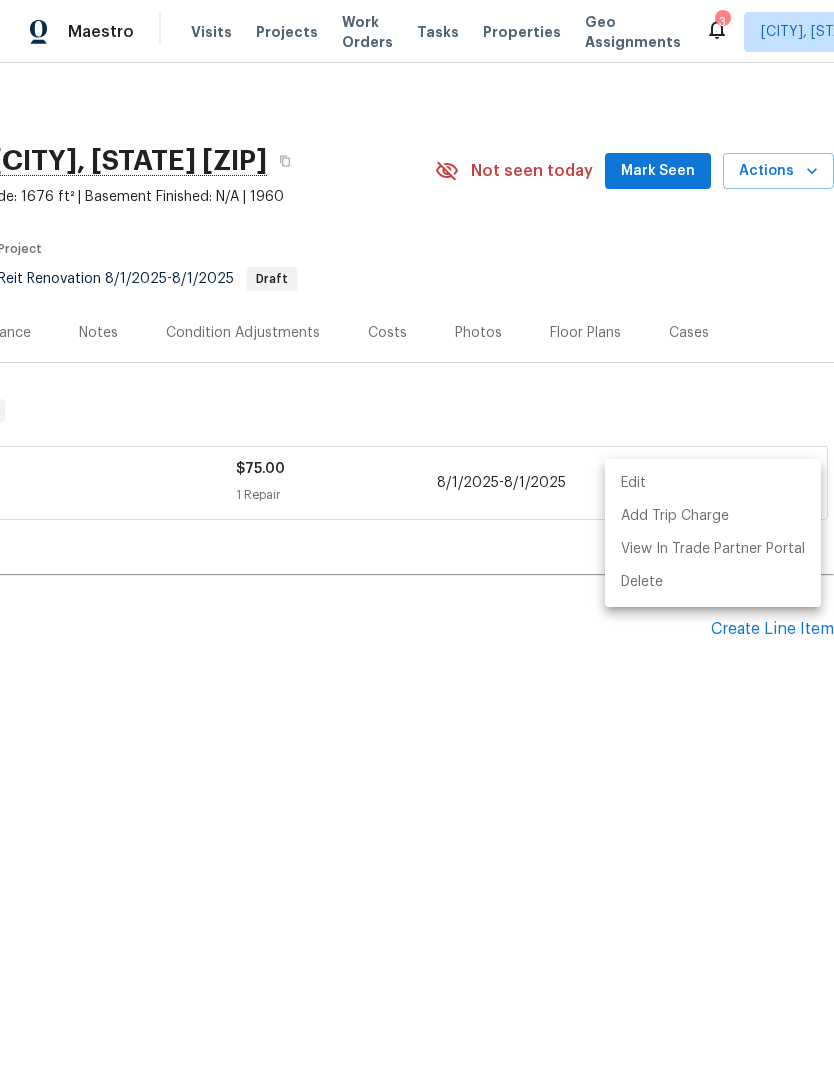 click at bounding box center (417, 533) 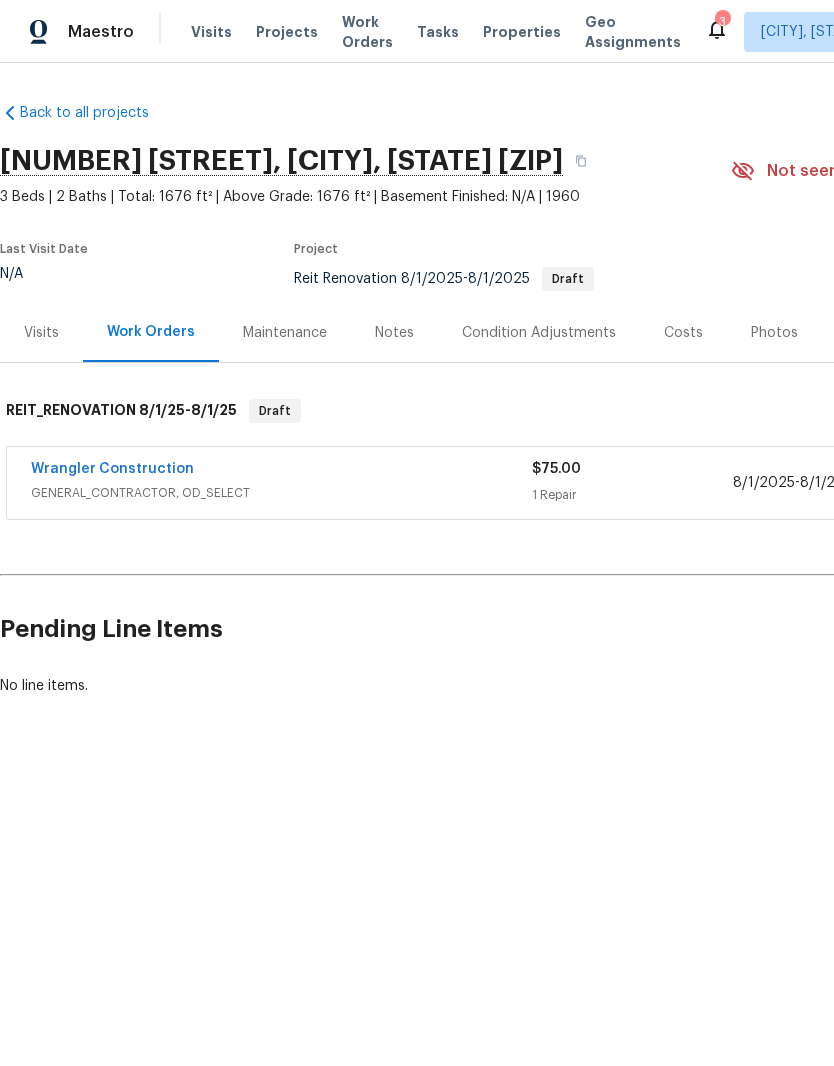 scroll, scrollTop: 0, scrollLeft: 0, axis: both 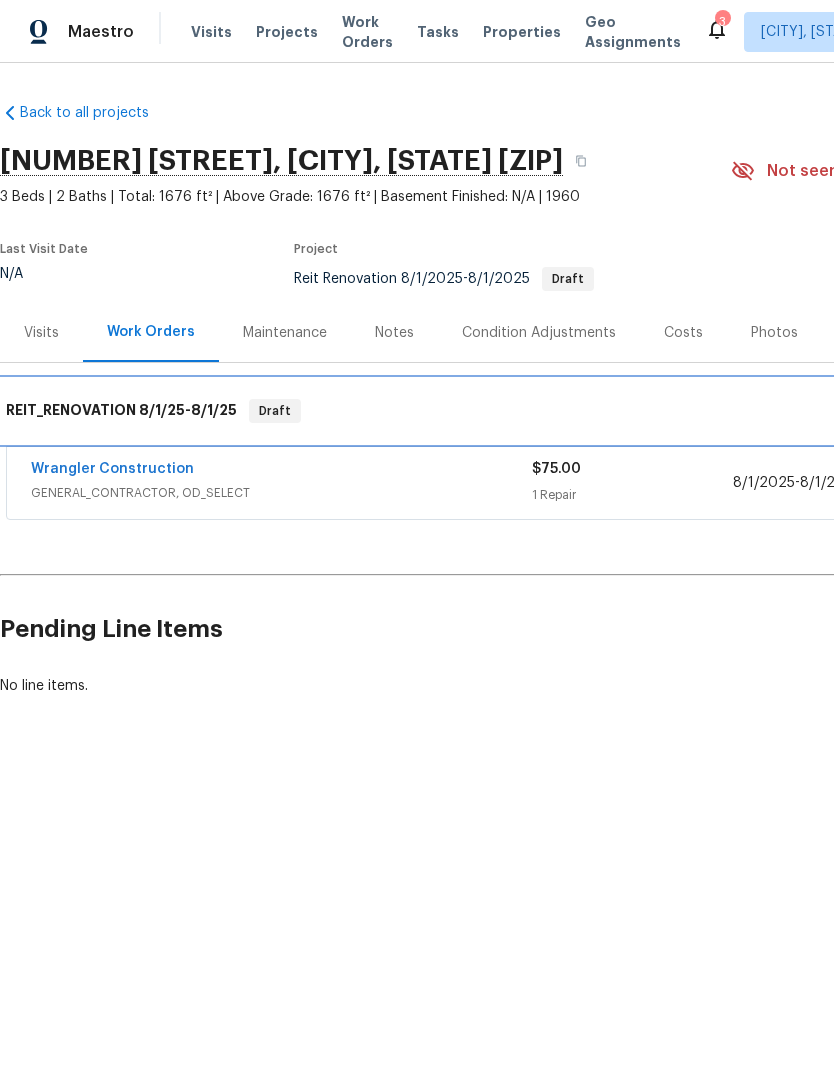 click on "REIT_RENOVATION   [DATE]  -  [DATE] Draft" at bounding box center [565, 411] 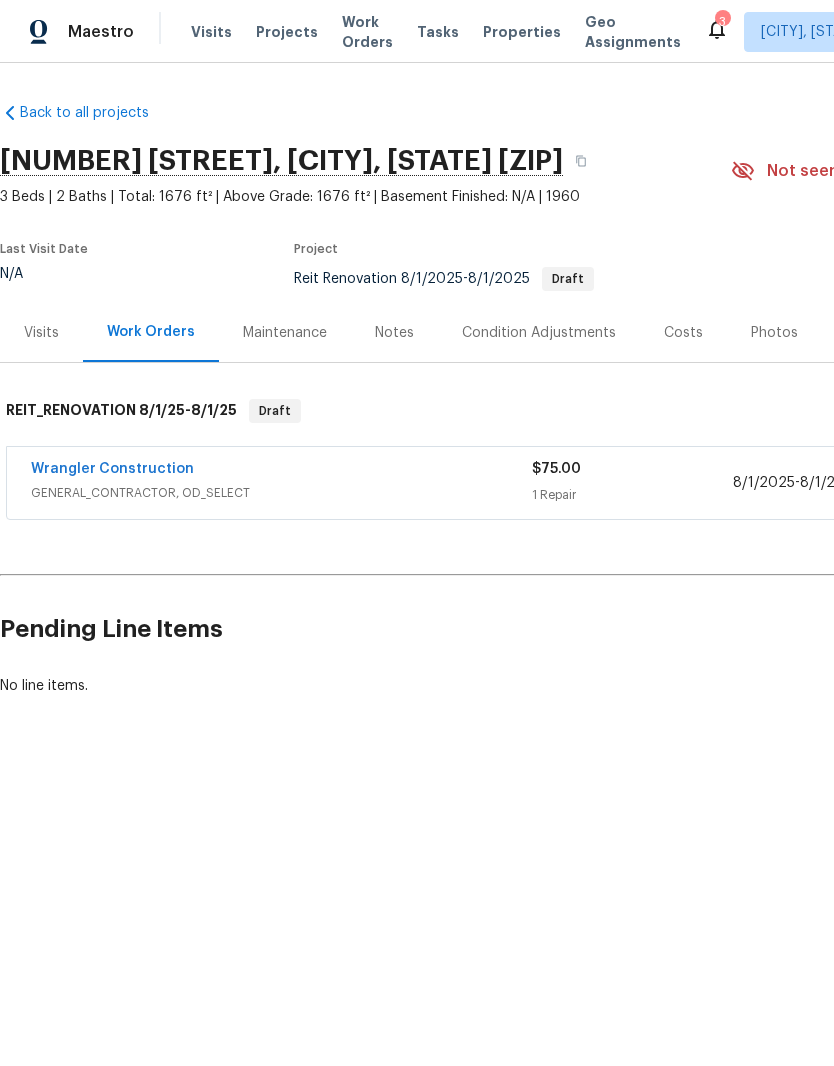 click on "GENERAL_CONTRACTOR, OD_SELECT" at bounding box center [281, 493] 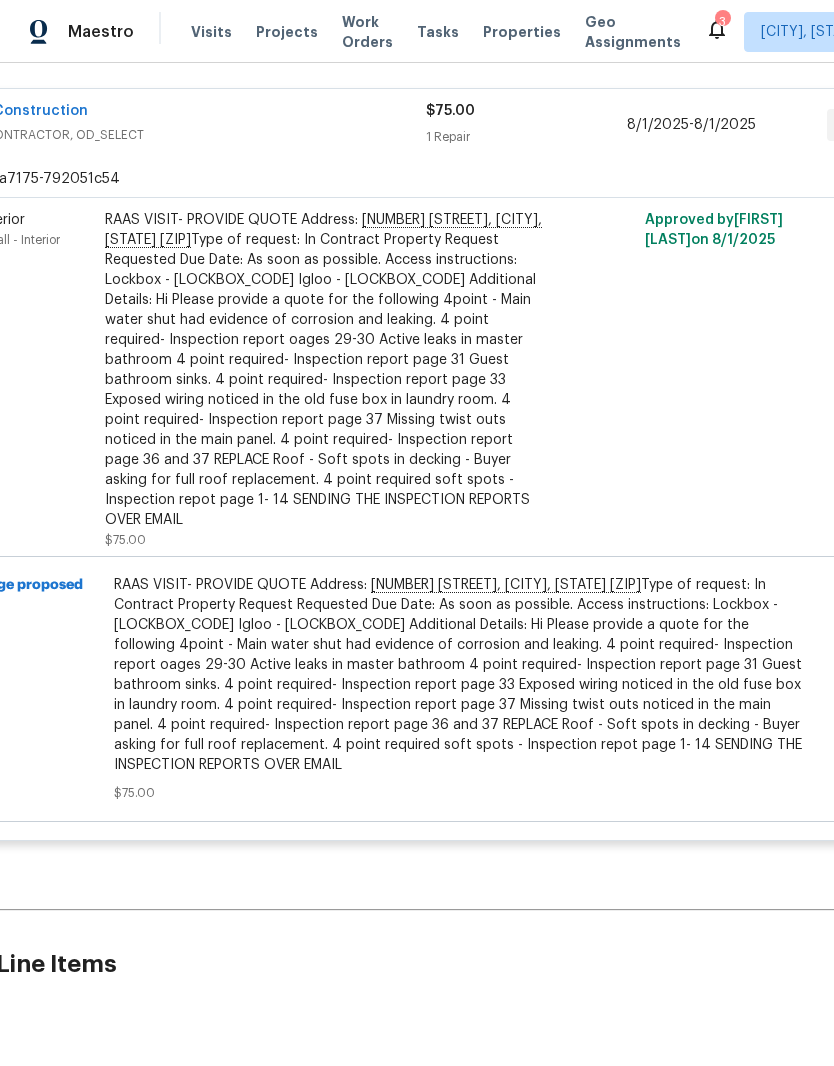 scroll, scrollTop: 372, scrollLeft: 106, axis: both 